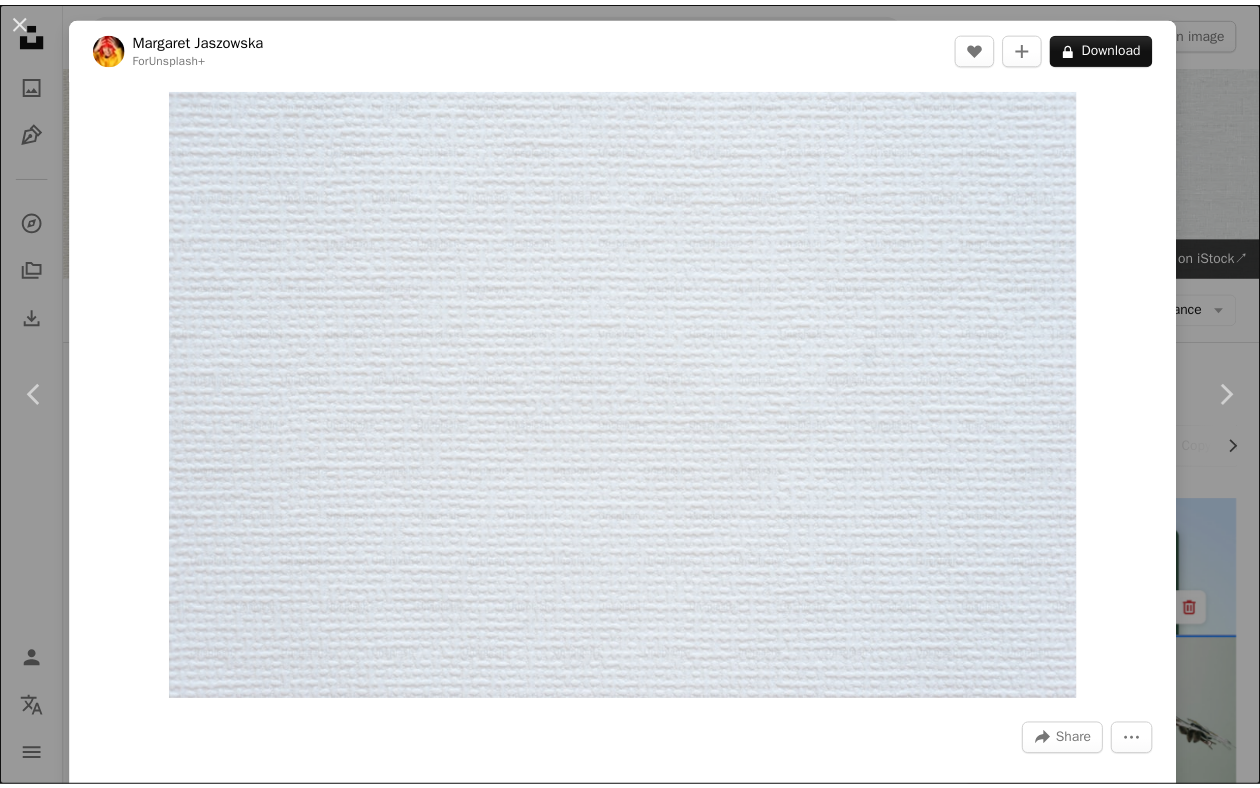 scroll, scrollTop: 1405, scrollLeft: 0, axis: vertical 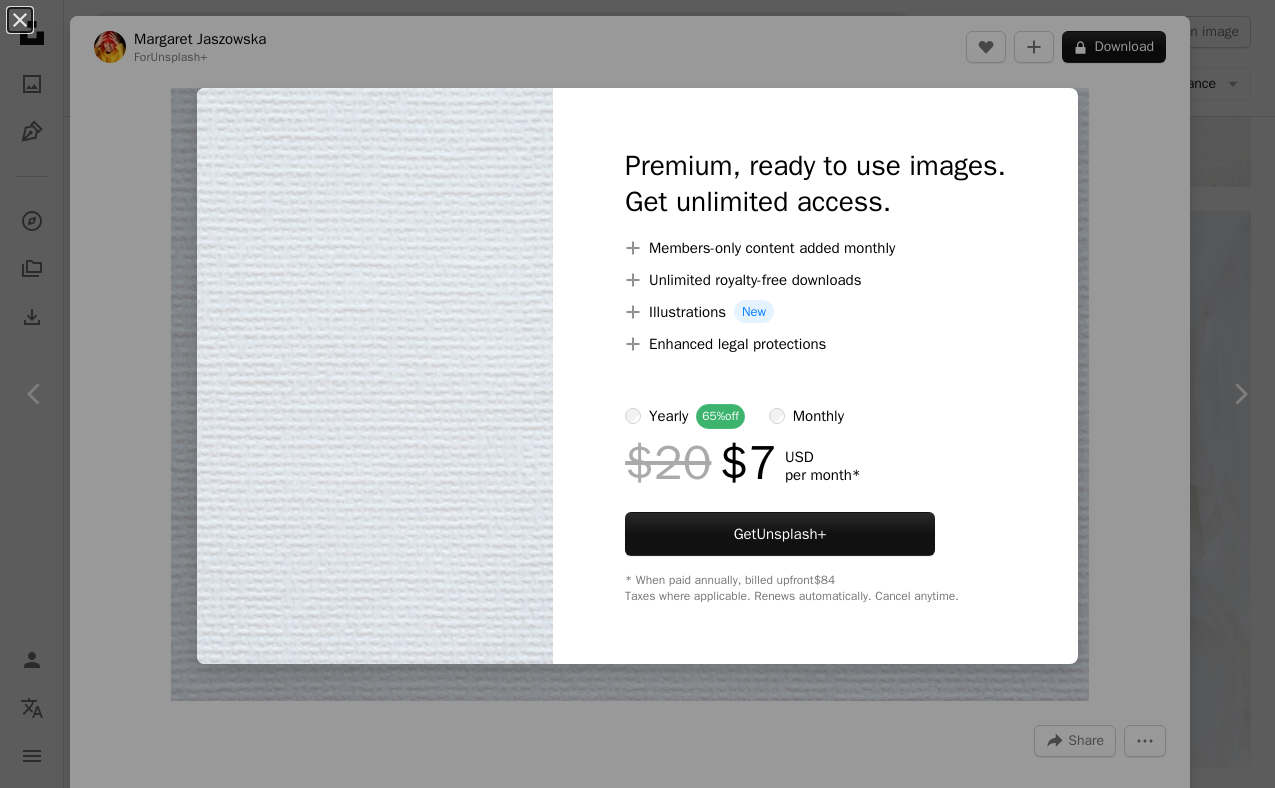 click on "An X shape Premium, ready to use images. Get unlimited access. A plus sign Members-only content added monthly A plus sign Unlimited royalty-free downloads A plus sign Illustrations  New A plus sign Enhanced legal protections yearly 65%  off monthly $20   $7 USD per month * Get  Unsplash+ * When paid annually, billed upfront  $84 Taxes where applicable. Renews automatically. Cancel anytime." at bounding box center [637, 394] 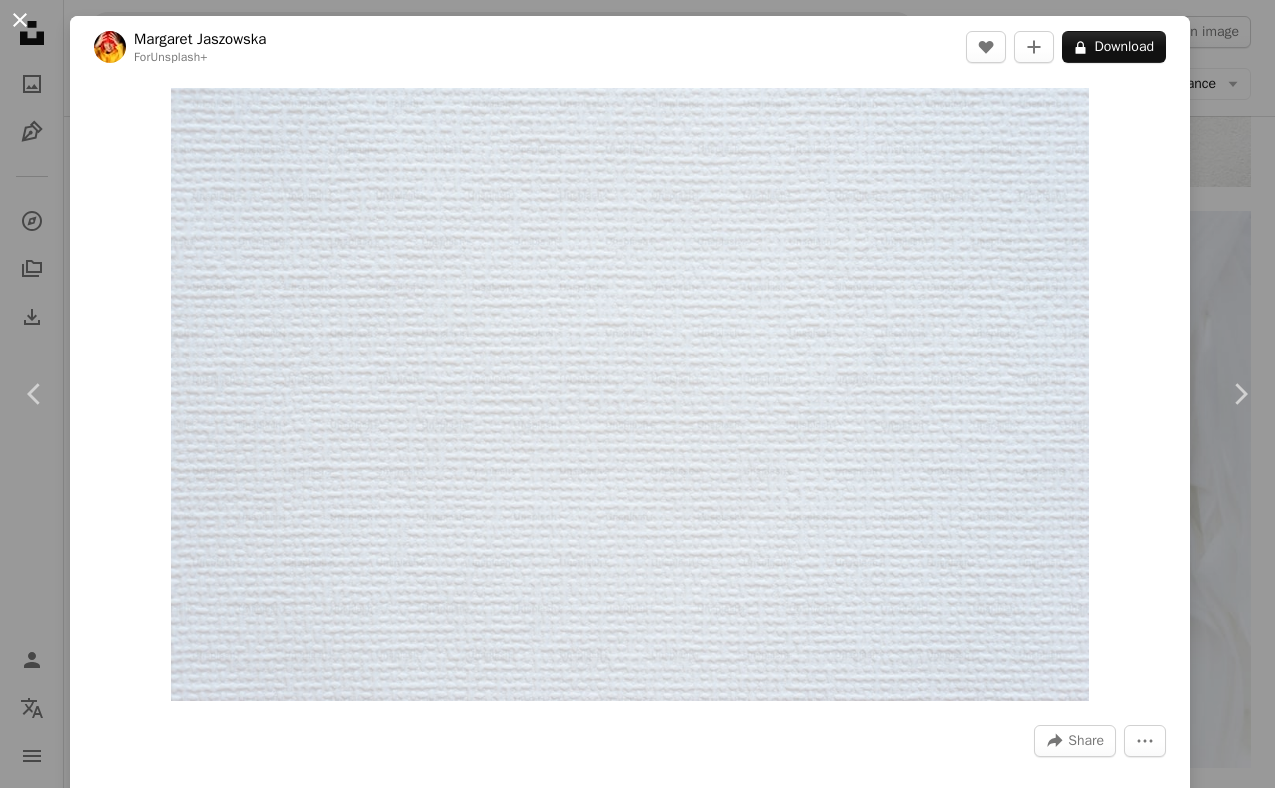 click on "An X shape" at bounding box center (20, 20) 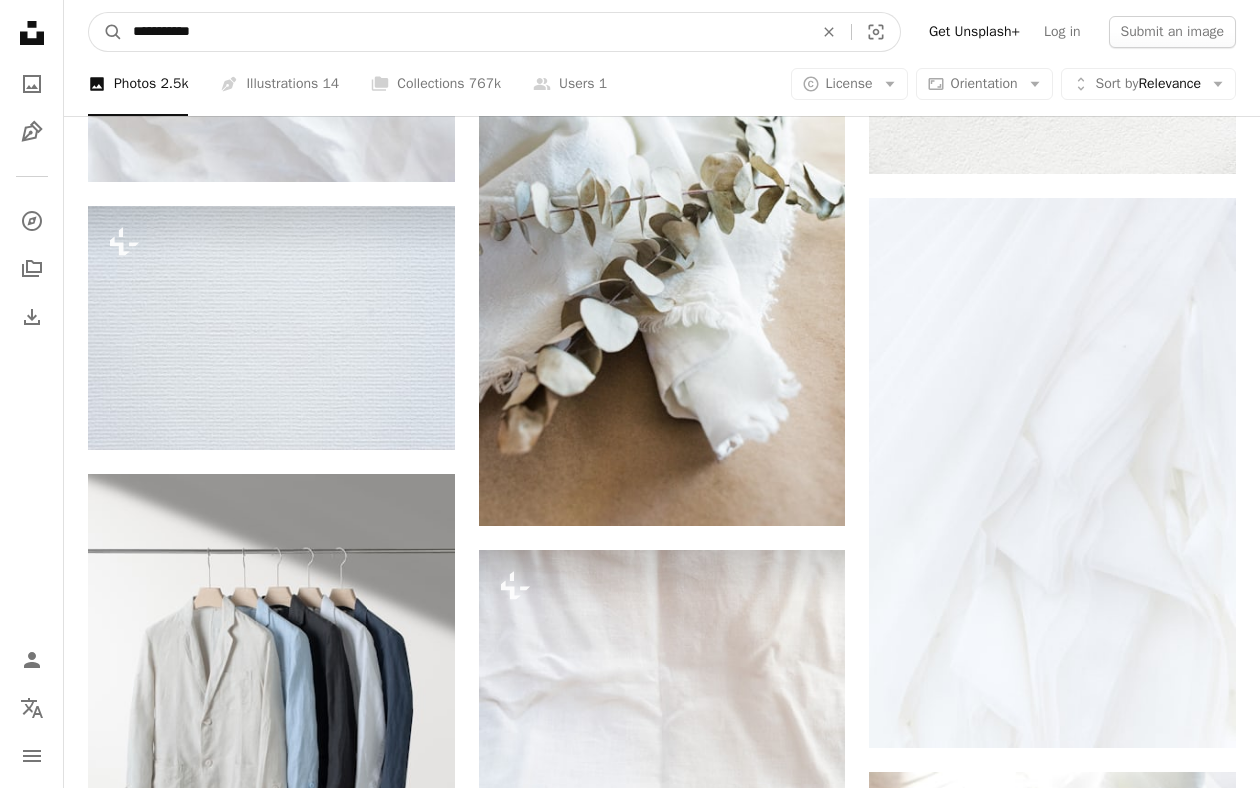 click on "**********" at bounding box center (465, 32) 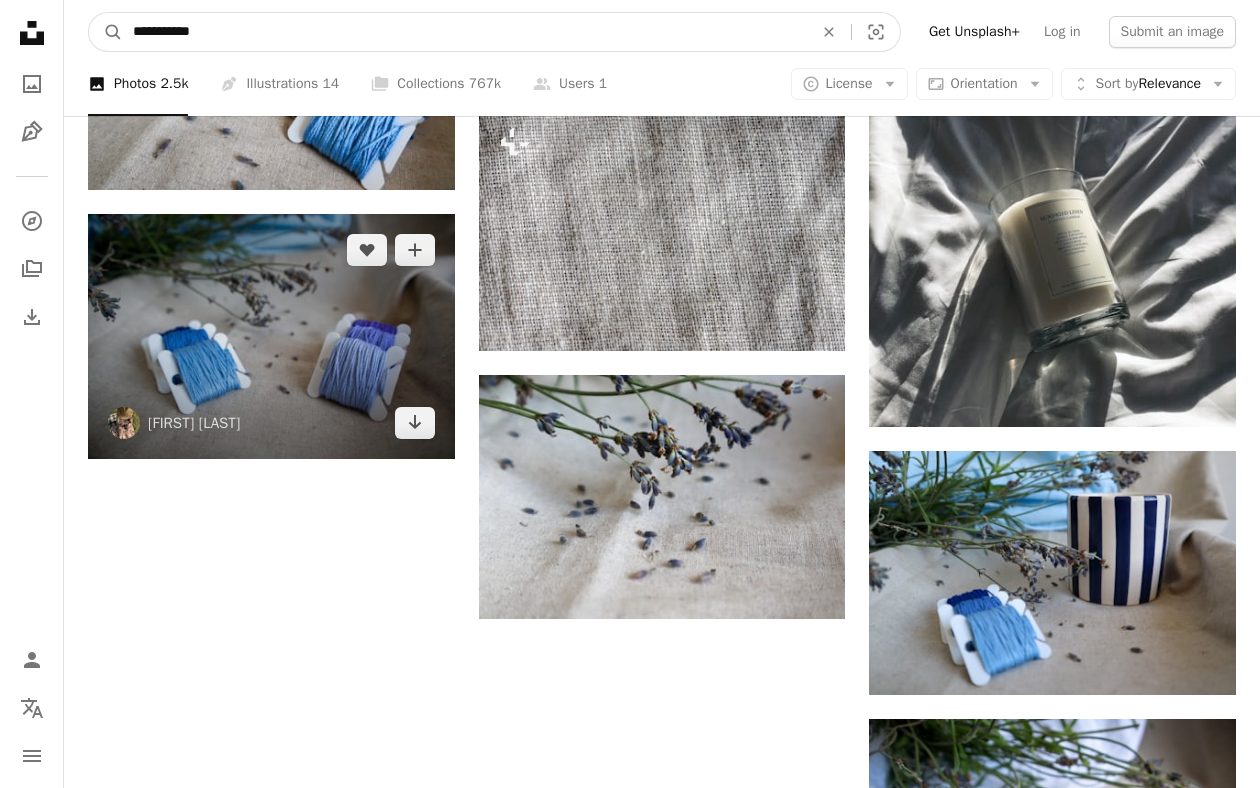 scroll, scrollTop: 1948, scrollLeft: 0, axis: vertical 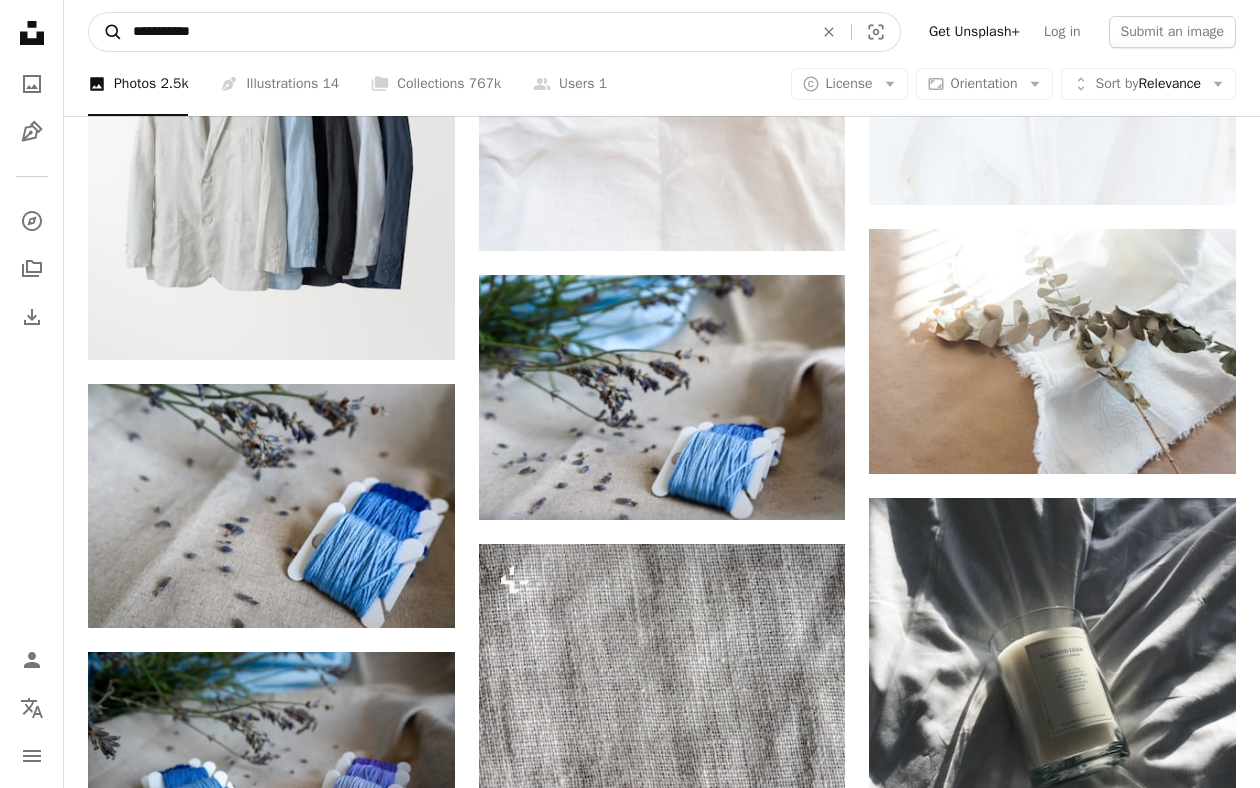 drag, startPoint x: 228, startPoint y: 35, endPoint x: 113, endPoint y: 31, distance: 115.06954 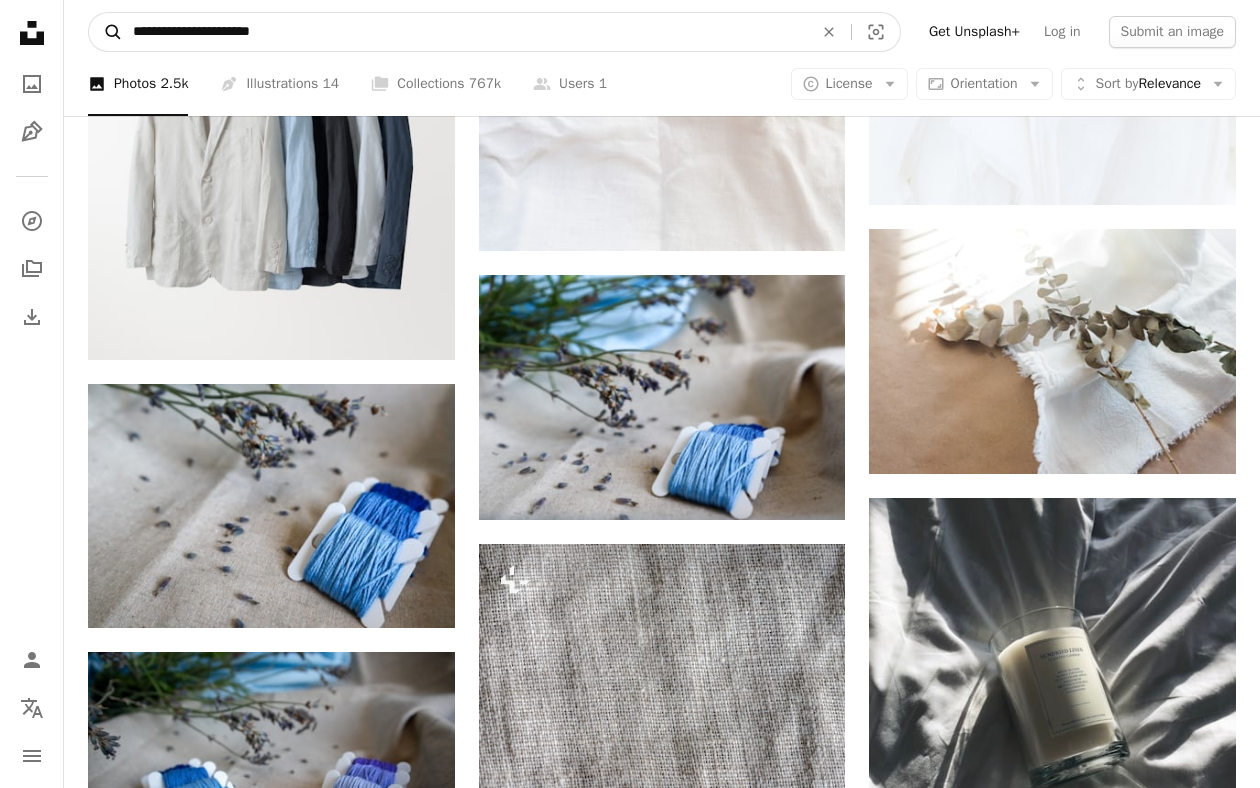 type on "**********" 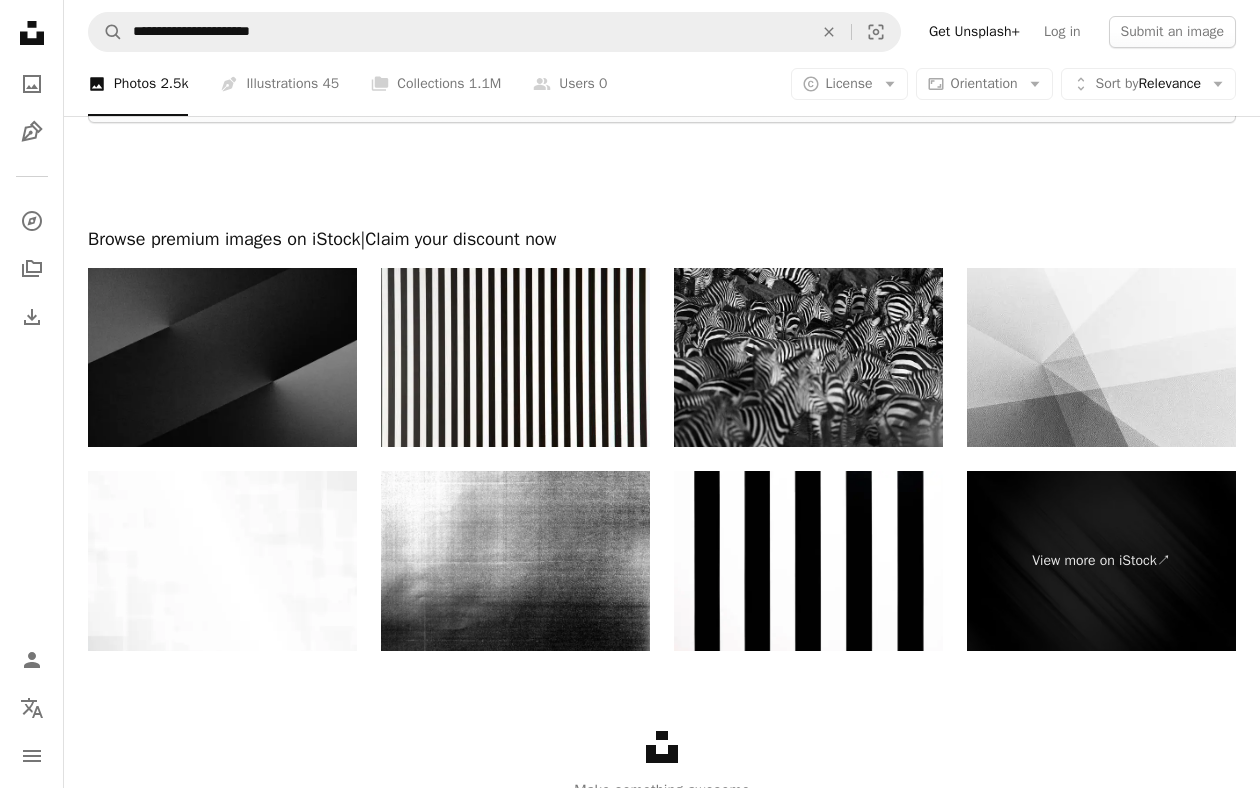 scroll, scrollTop: 3277, scrollLeft: 0, axis: vertical 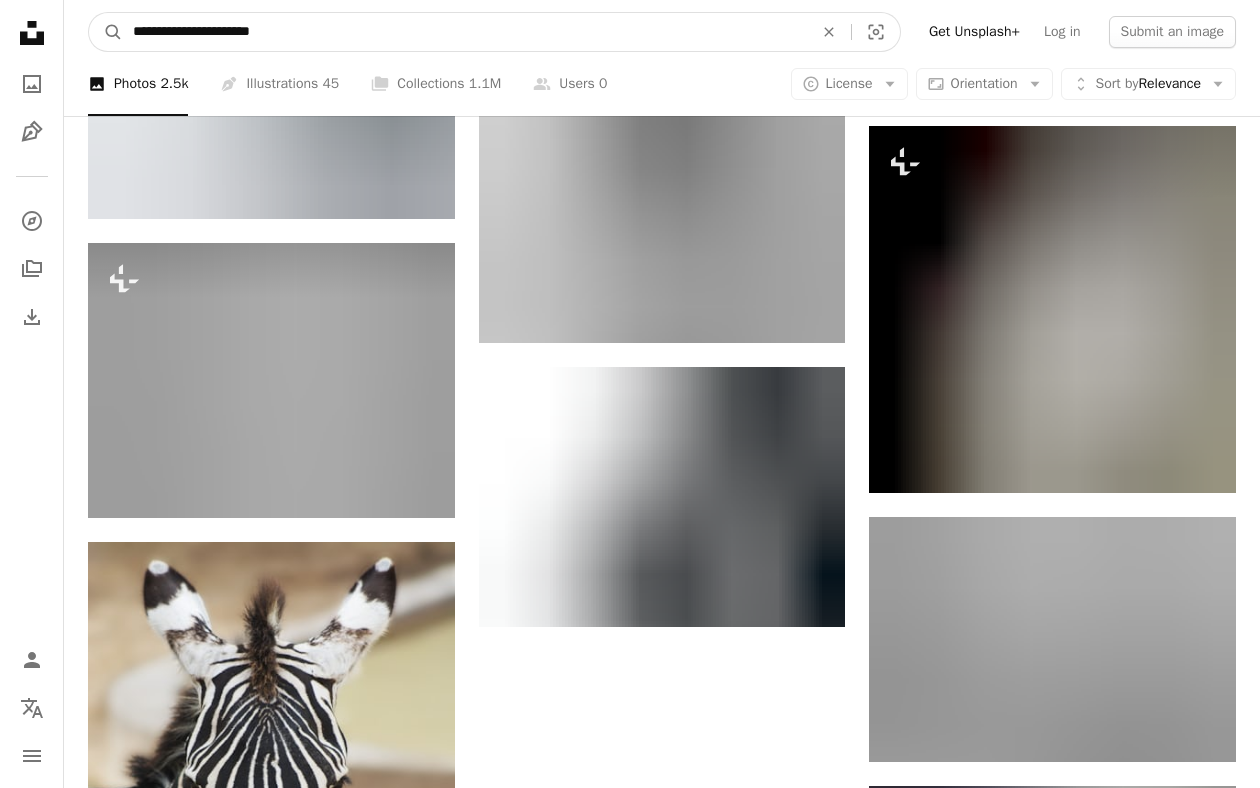 drag, startPoint x: 359, startPoint y: 32, endPoint x: 91, endPoint y: -36, distance: 276.4923 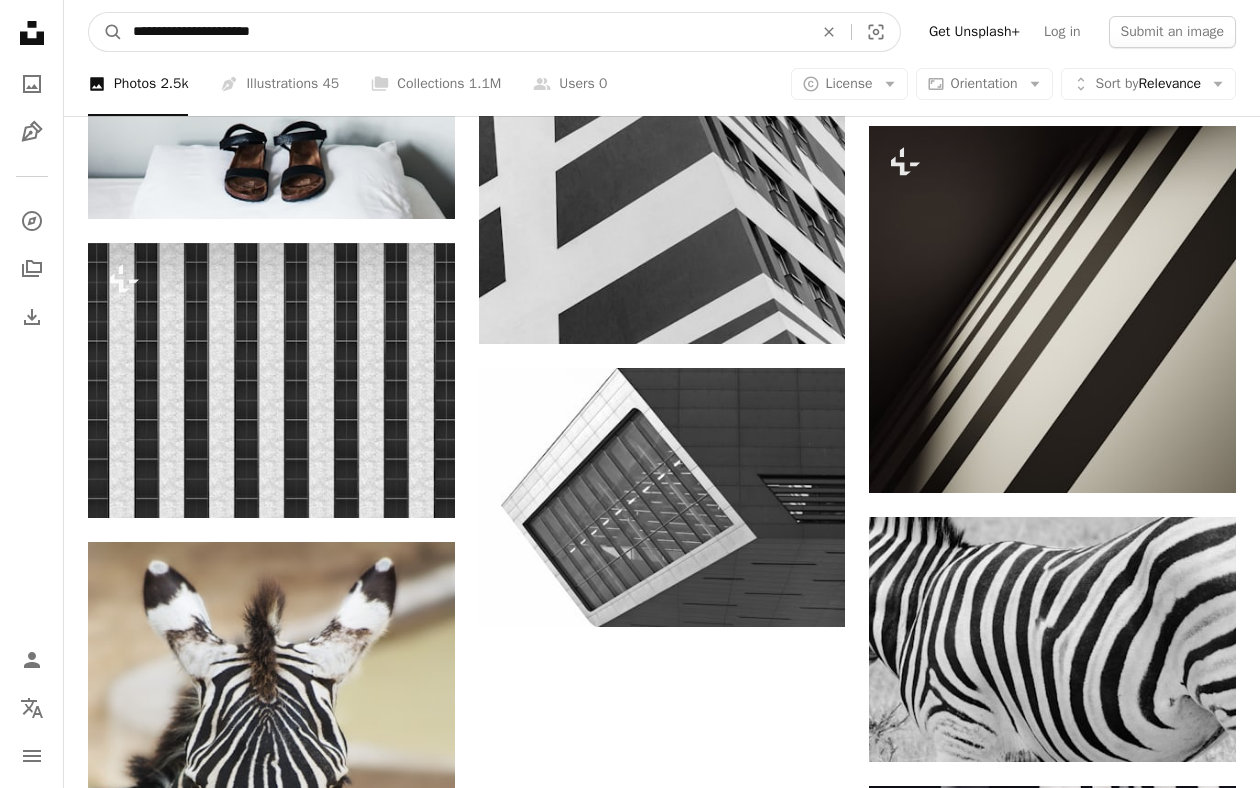 click on "**********" at bounding box center [630, -110] 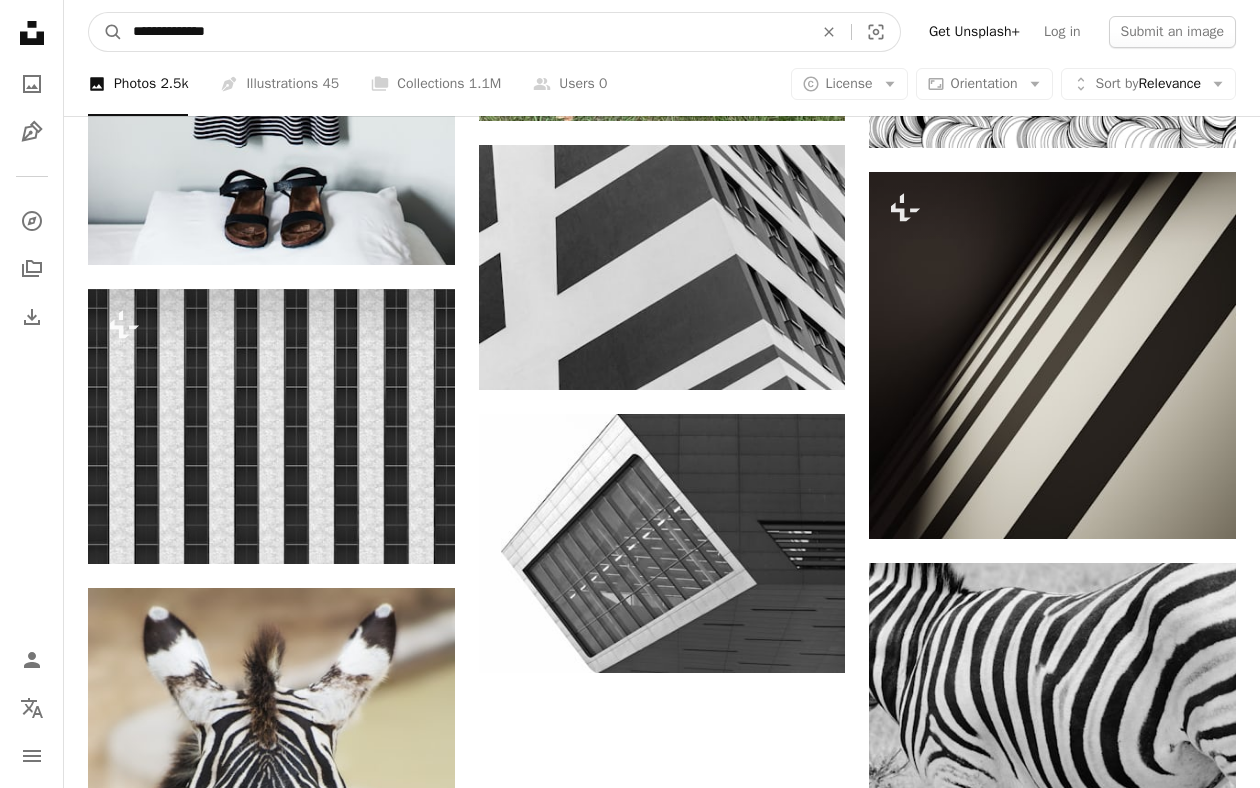 type on "**********" 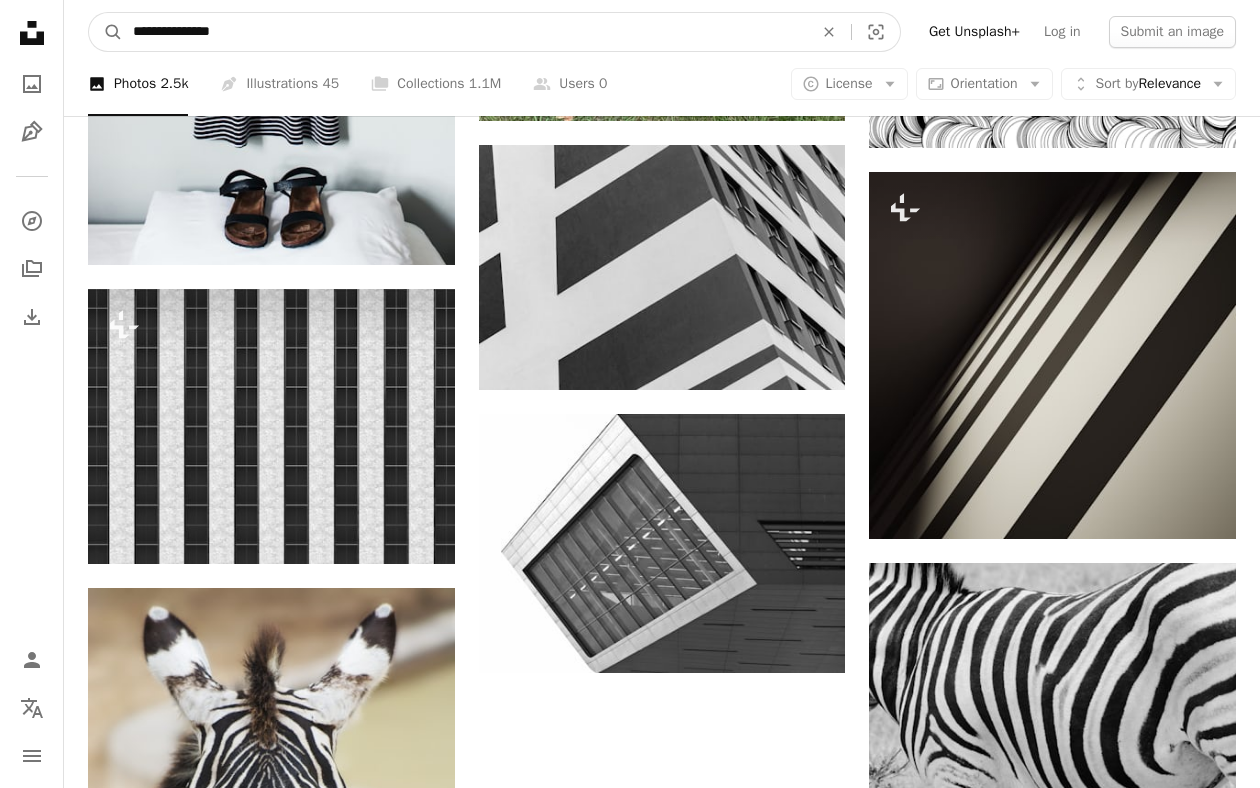 click on "A magnifying glass" at bounding box center [106, 32] 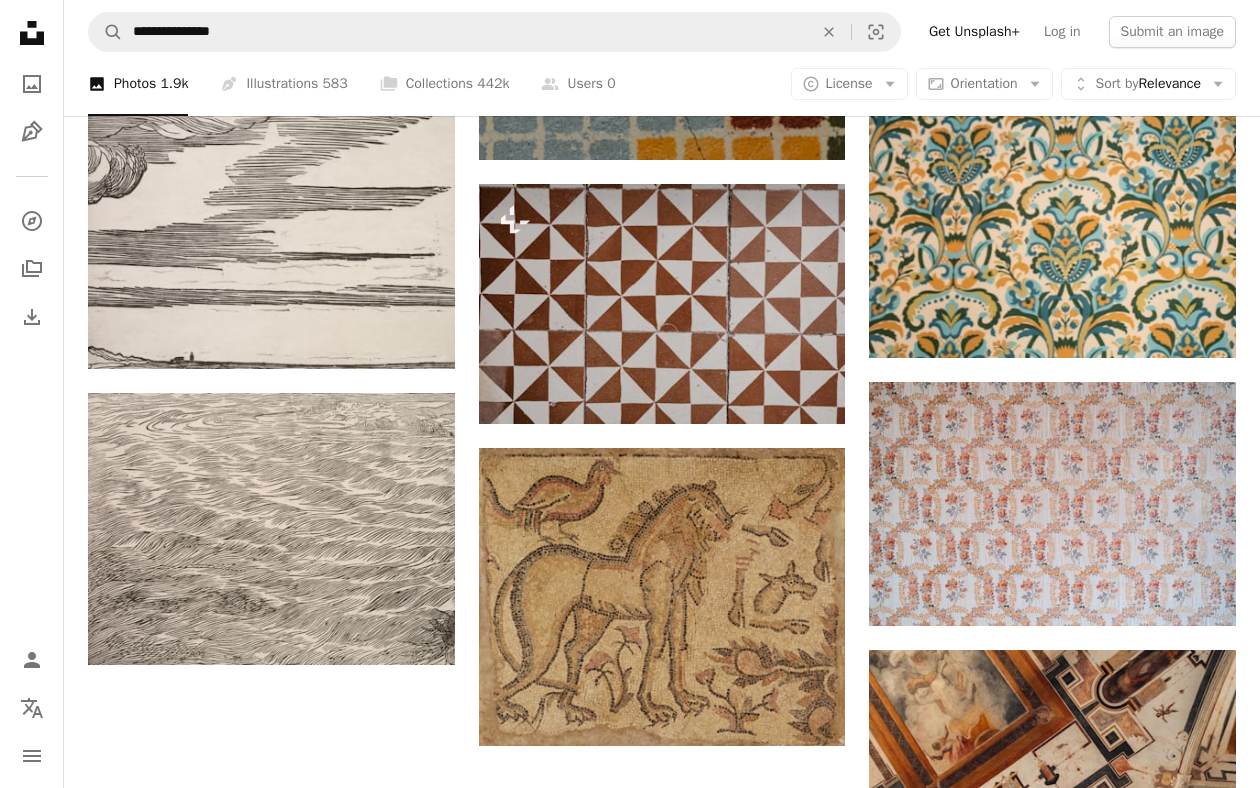 scroll, scrollTop: 2434, scrollLeft: 0, axis: vertical 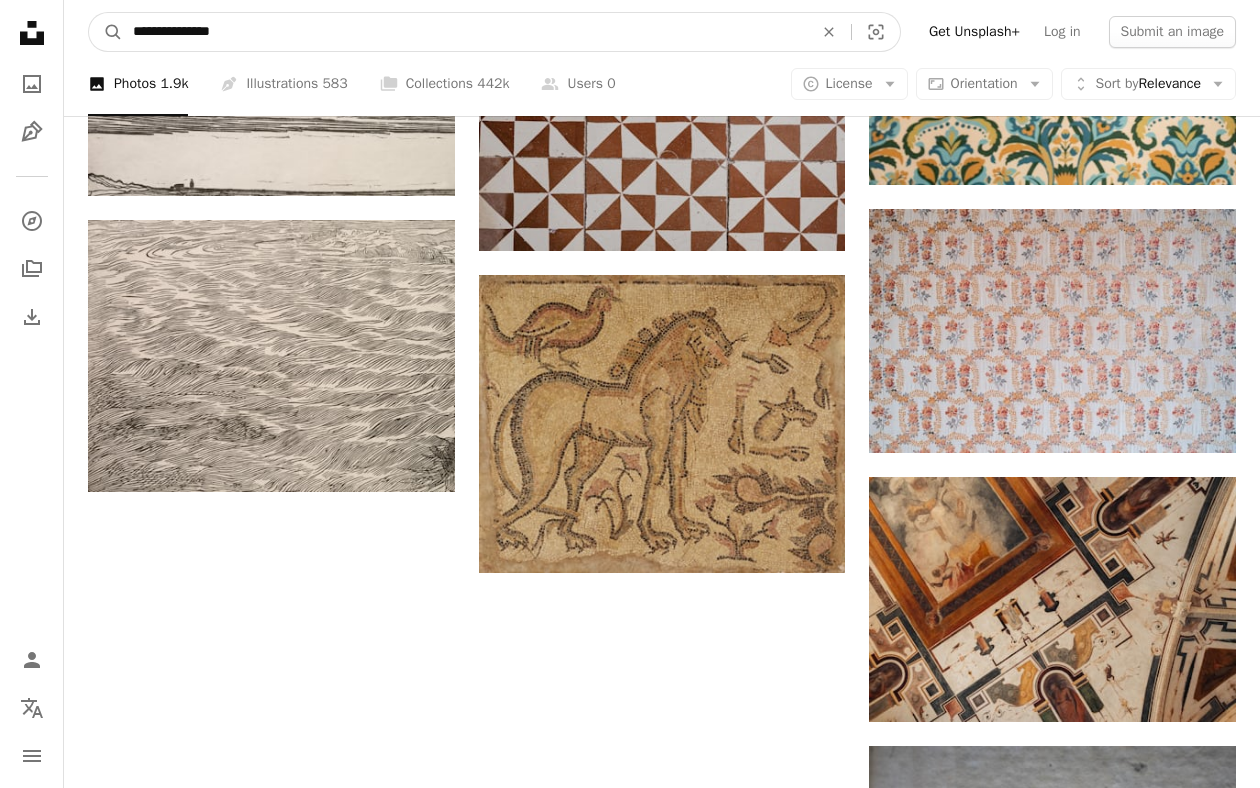 click on "**********" at bounding box center (465, 32) 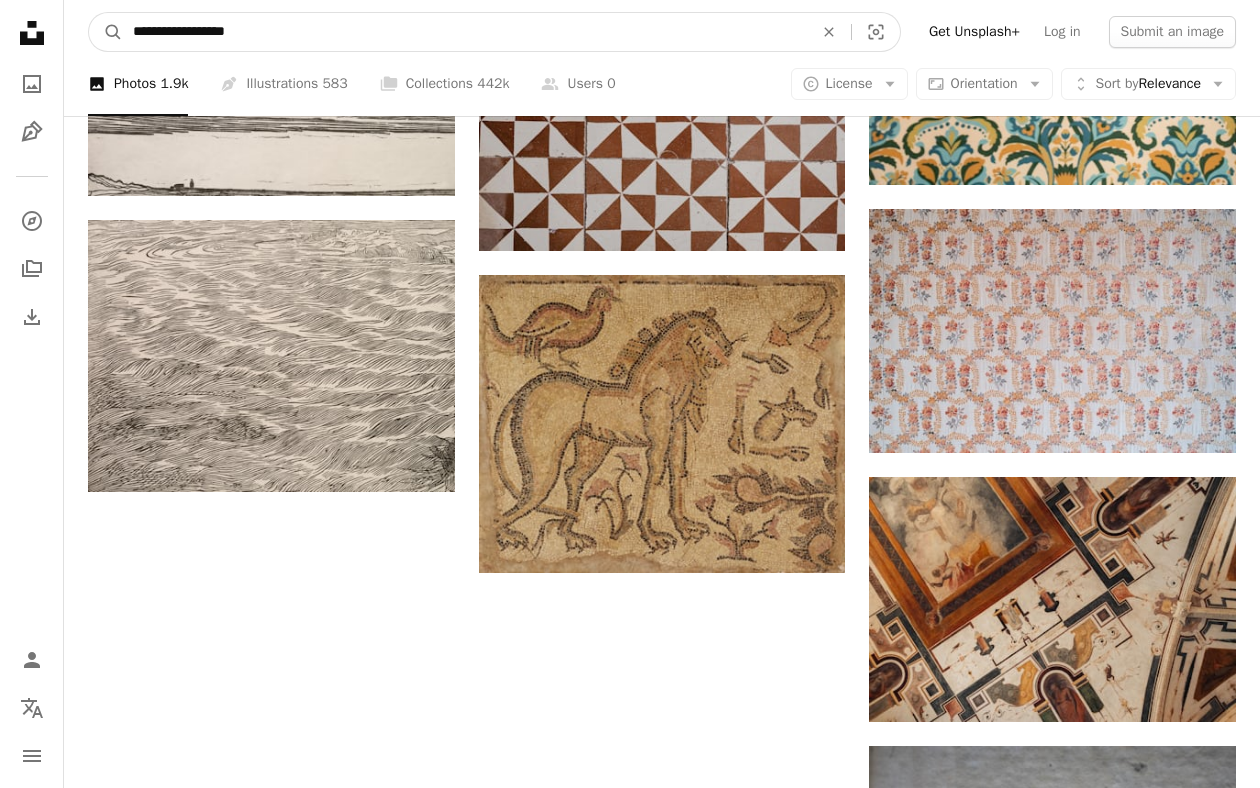 type on "**********" 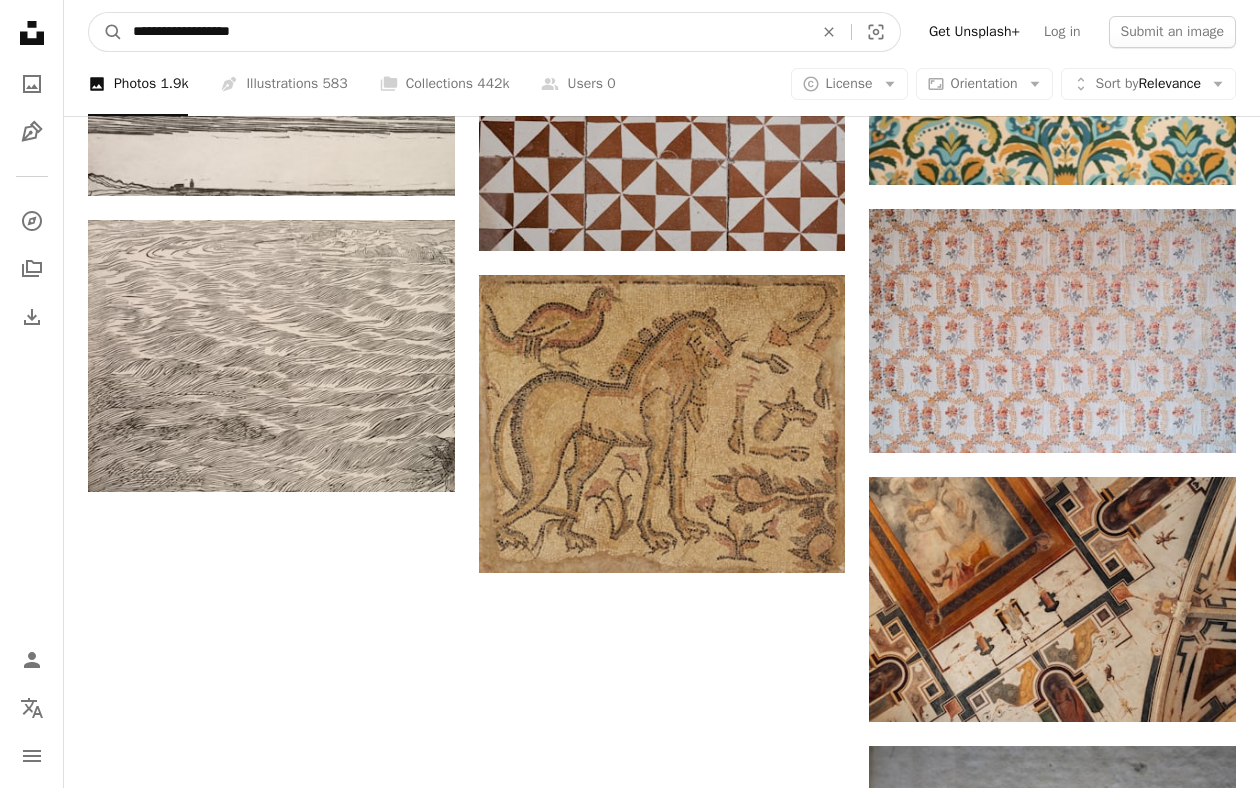 click on "A magnifying glass" at bounding box center [106, 32] 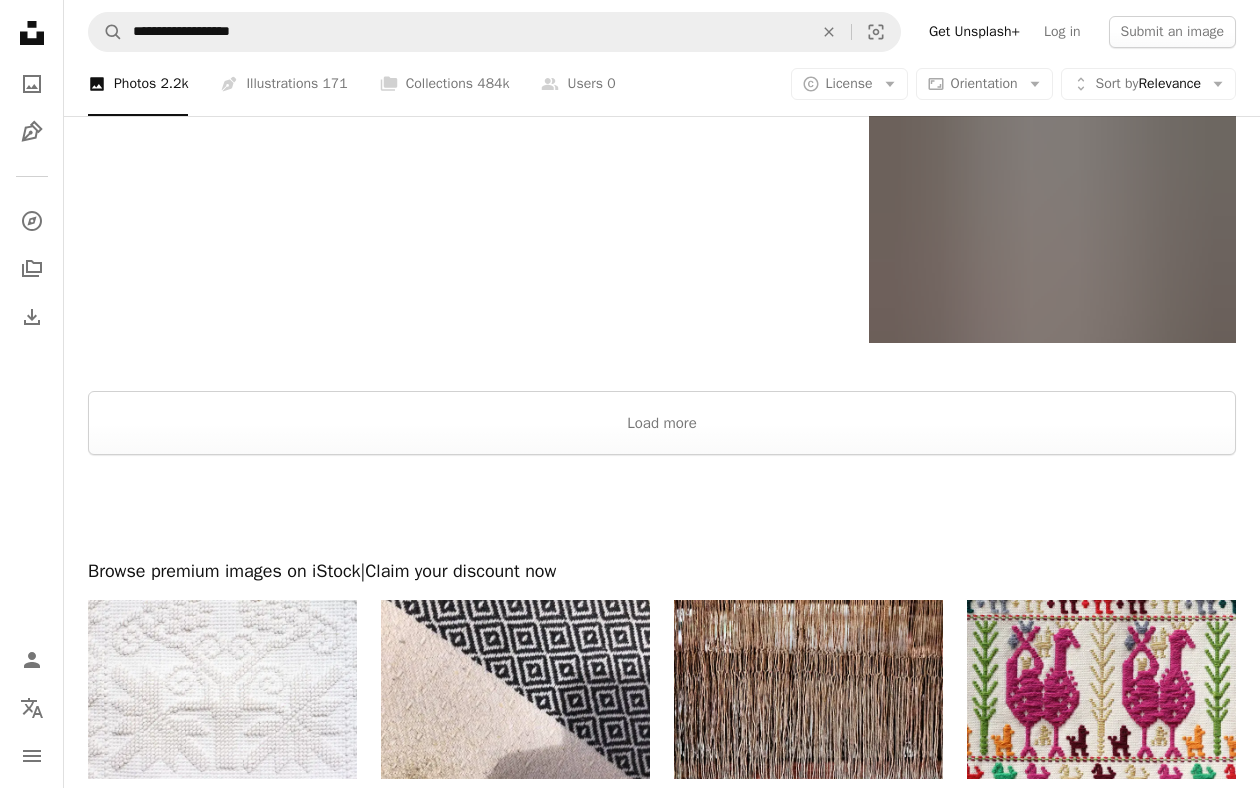 scroll, scrollTop: 3137, scrollLeft: 0, axis: vertical 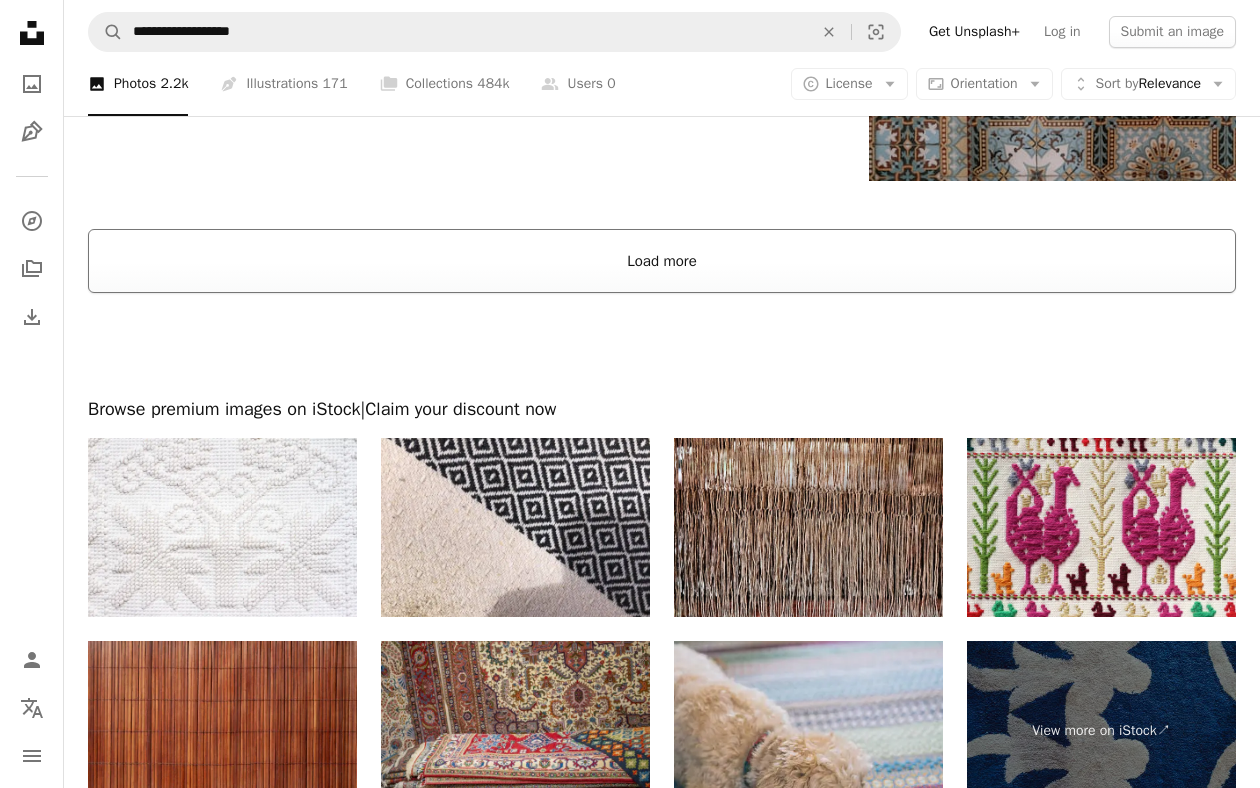 click on "Load more" at bounding box center [662, 261] 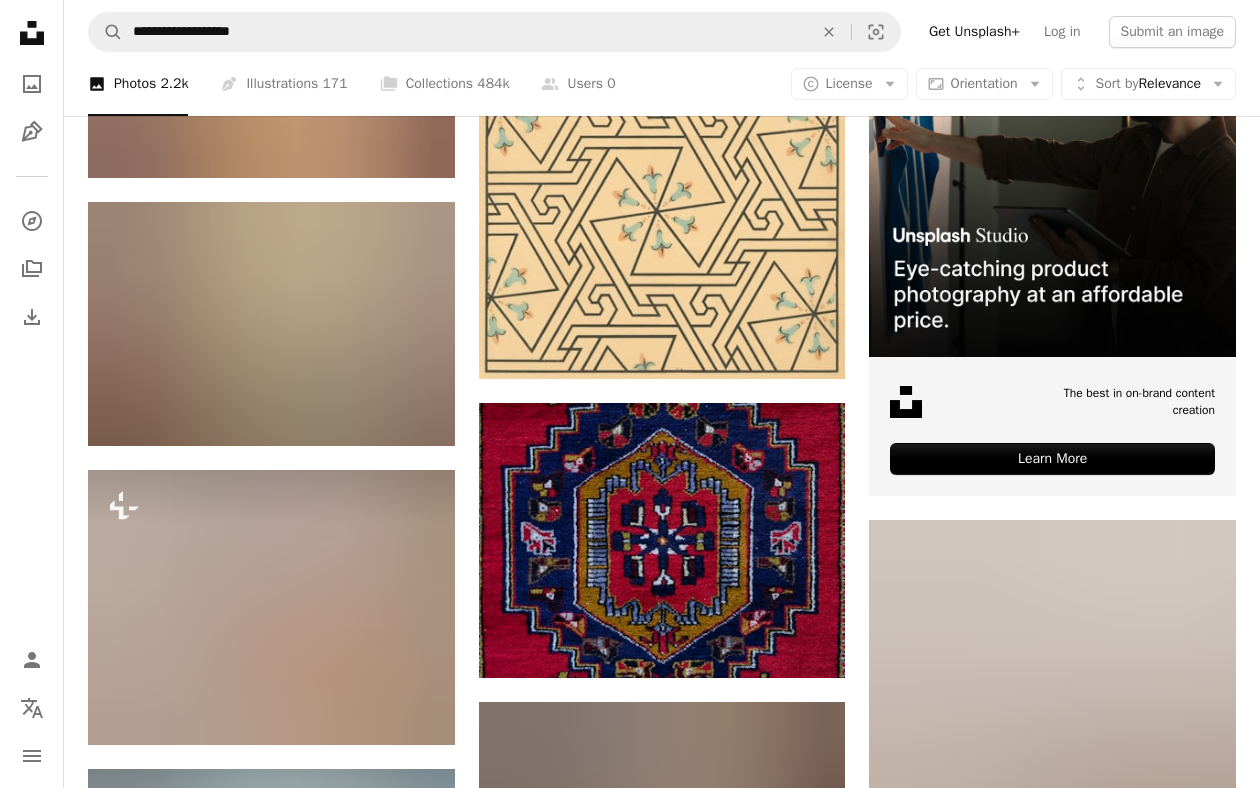 scroll, scrollTop: 8815, scrollLeft: 0, axis: vertical 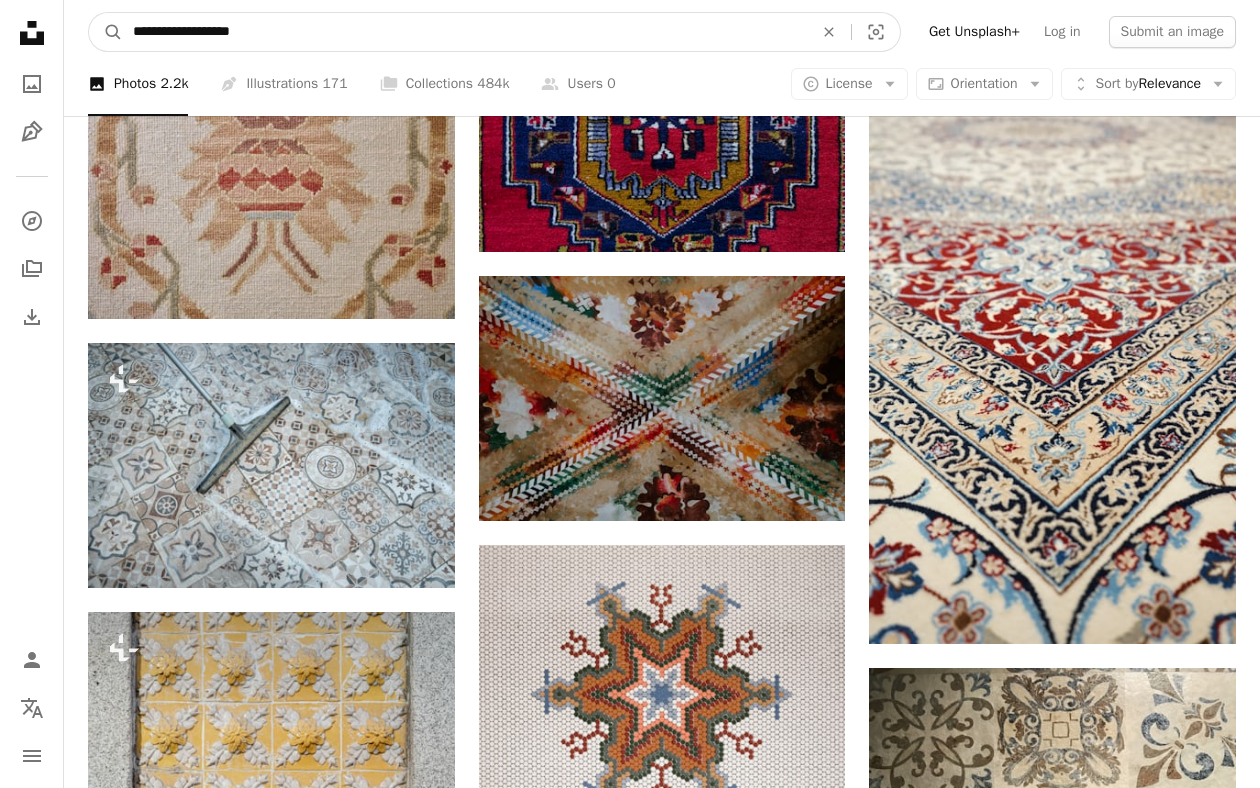 click on "**********" at bounding box center [465, 32] 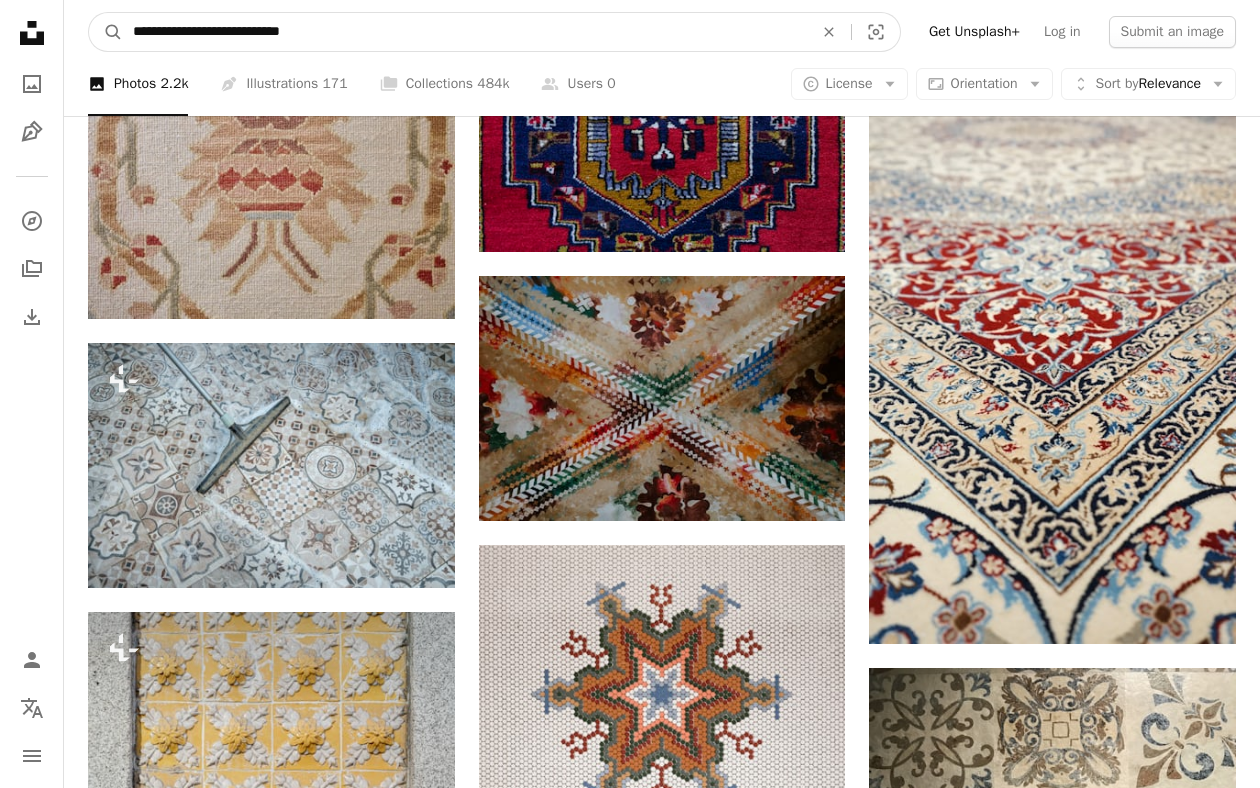 type on "**********" 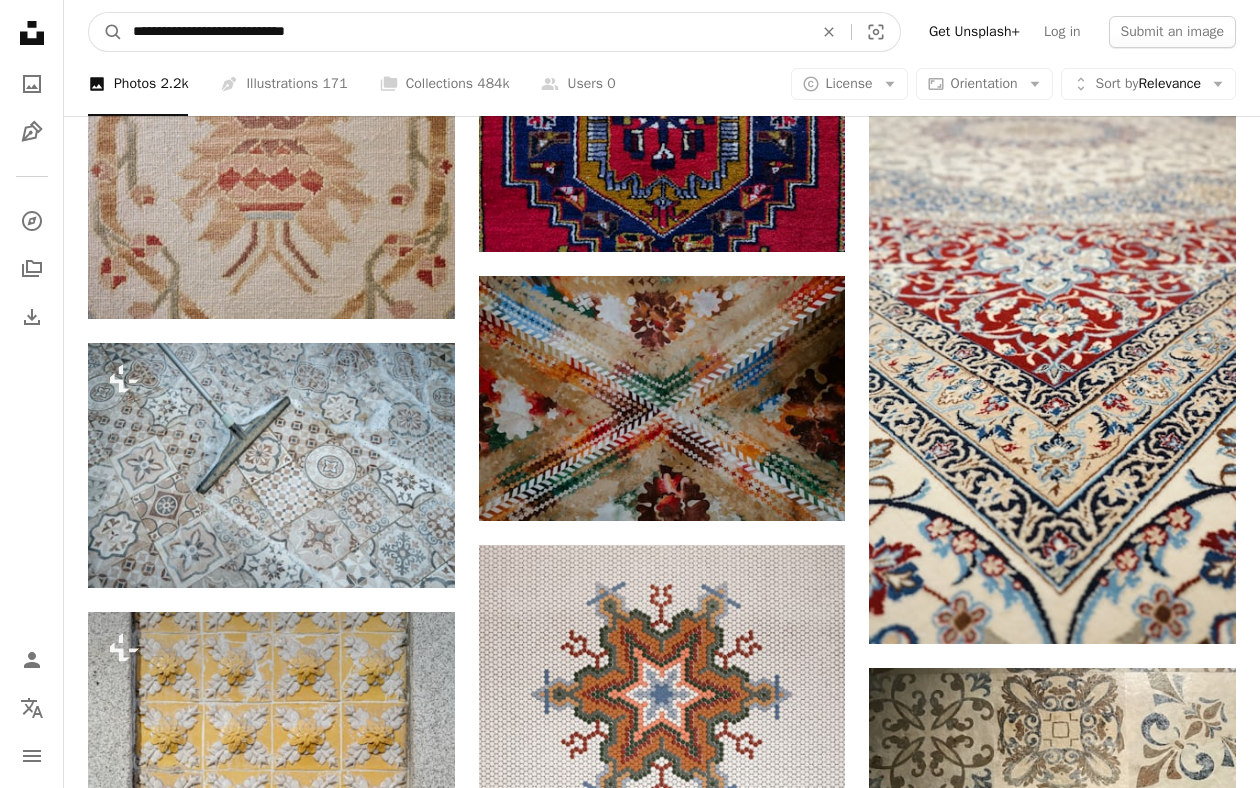 click on "A magnifying glass" at bounding box center (106, 32) 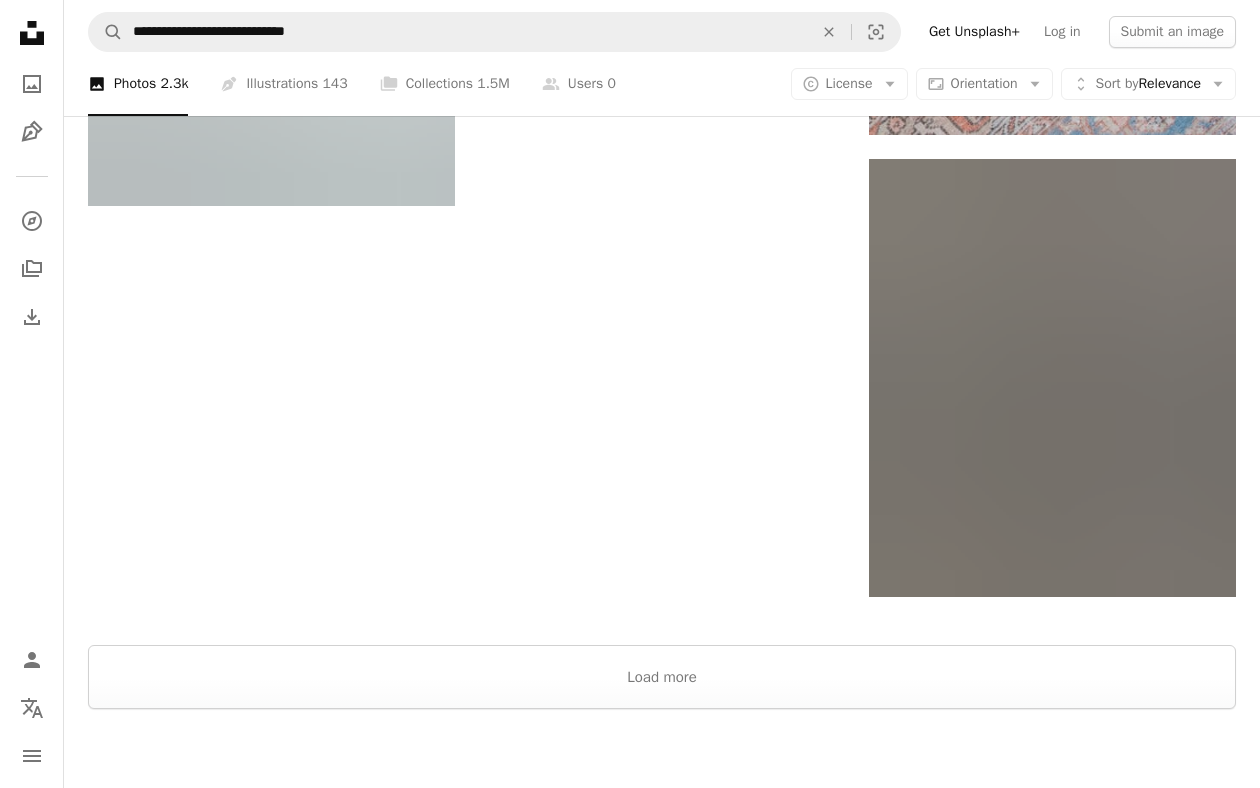 scroll, scrollTop: 3369, scrollLeft: 0, axis: vertical 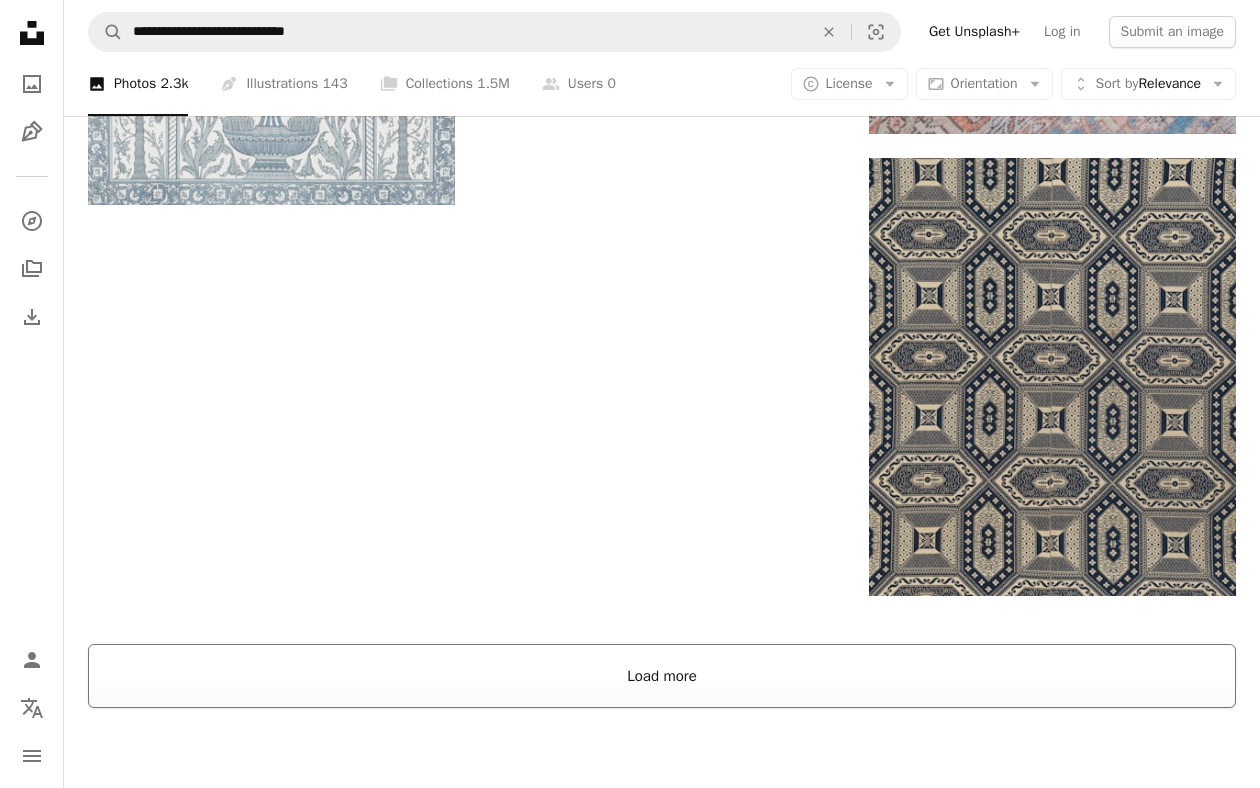 click on "Load more" at bounding box center (662, 676) 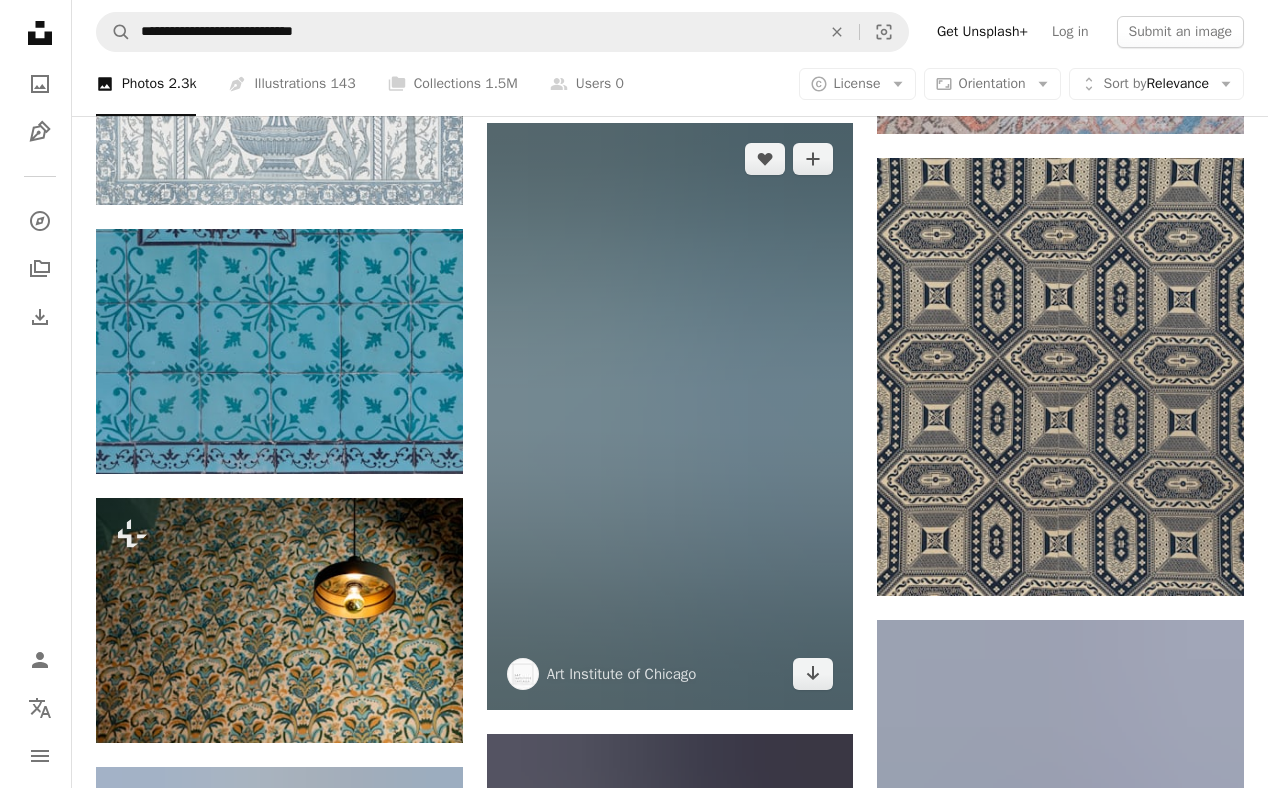 scroll, scrollTop: 2965, scrollLeft: 0, axis: vertical 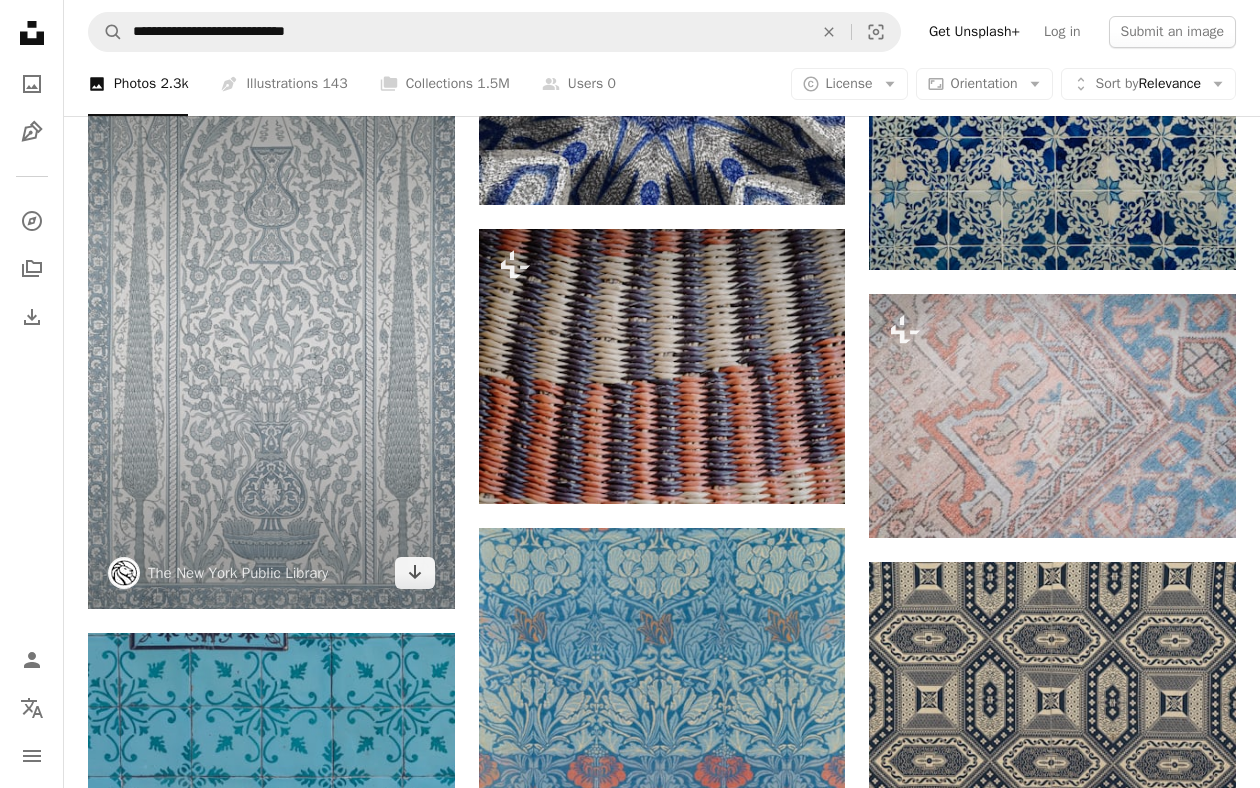 click at bounding box center (271, 334) 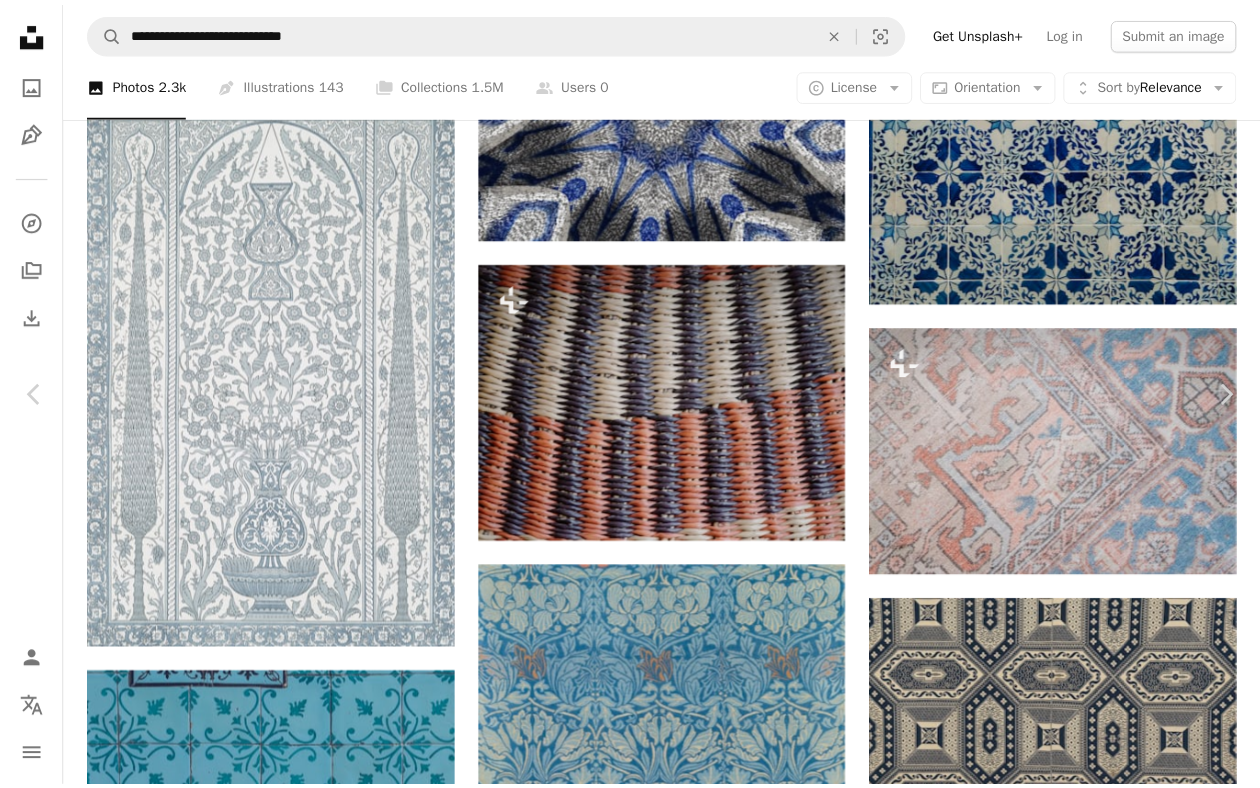 scroll, scrollTop: 0, scrollLeft: 0, axis: both 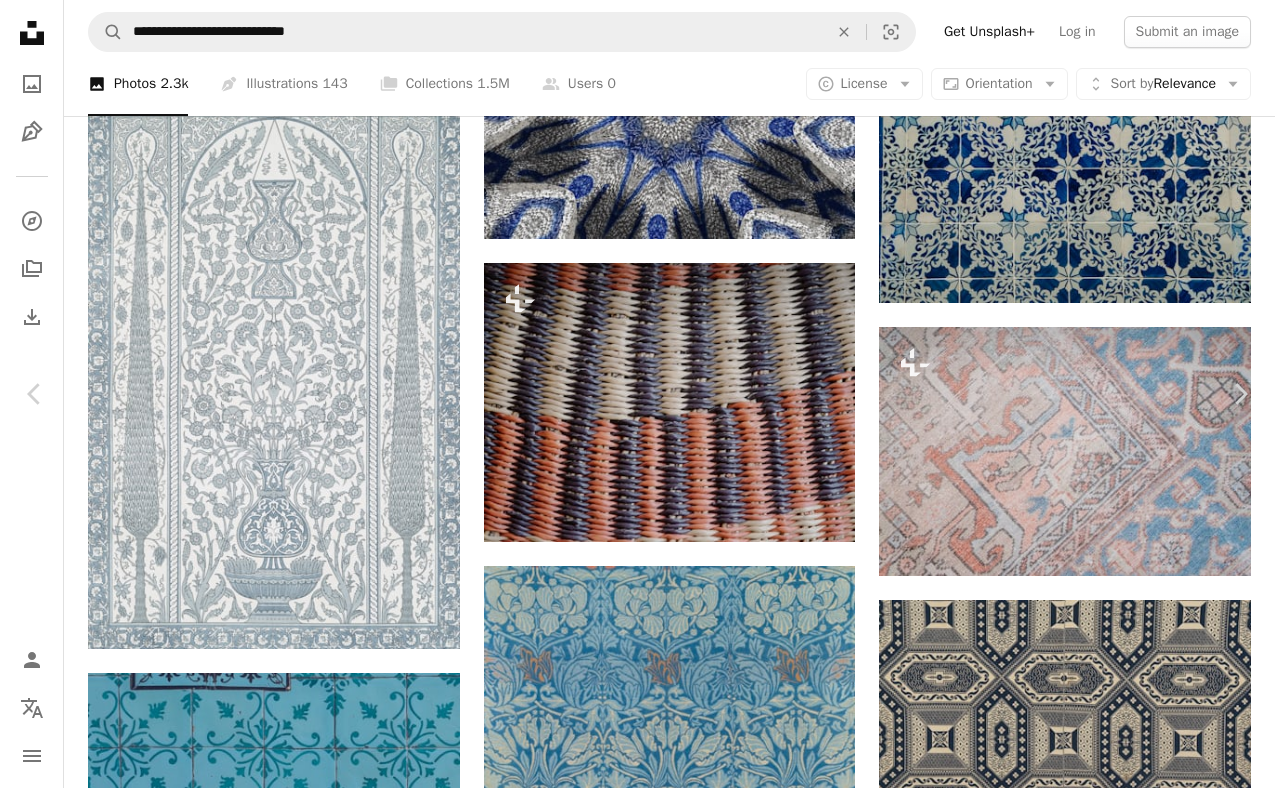 click on "An X shape" at bounding box center (20, 20) 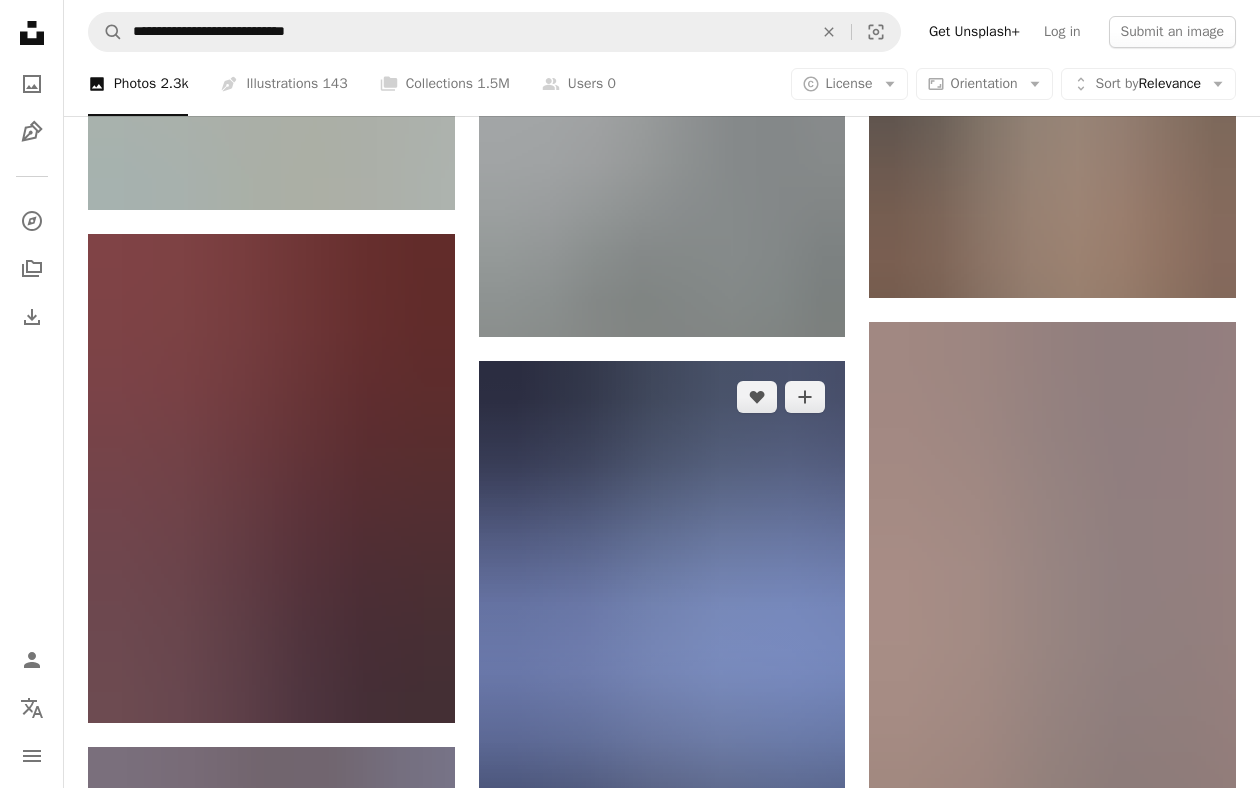 scroll, scrollTop: 26626, scrollLeft: 0, axis: vertical 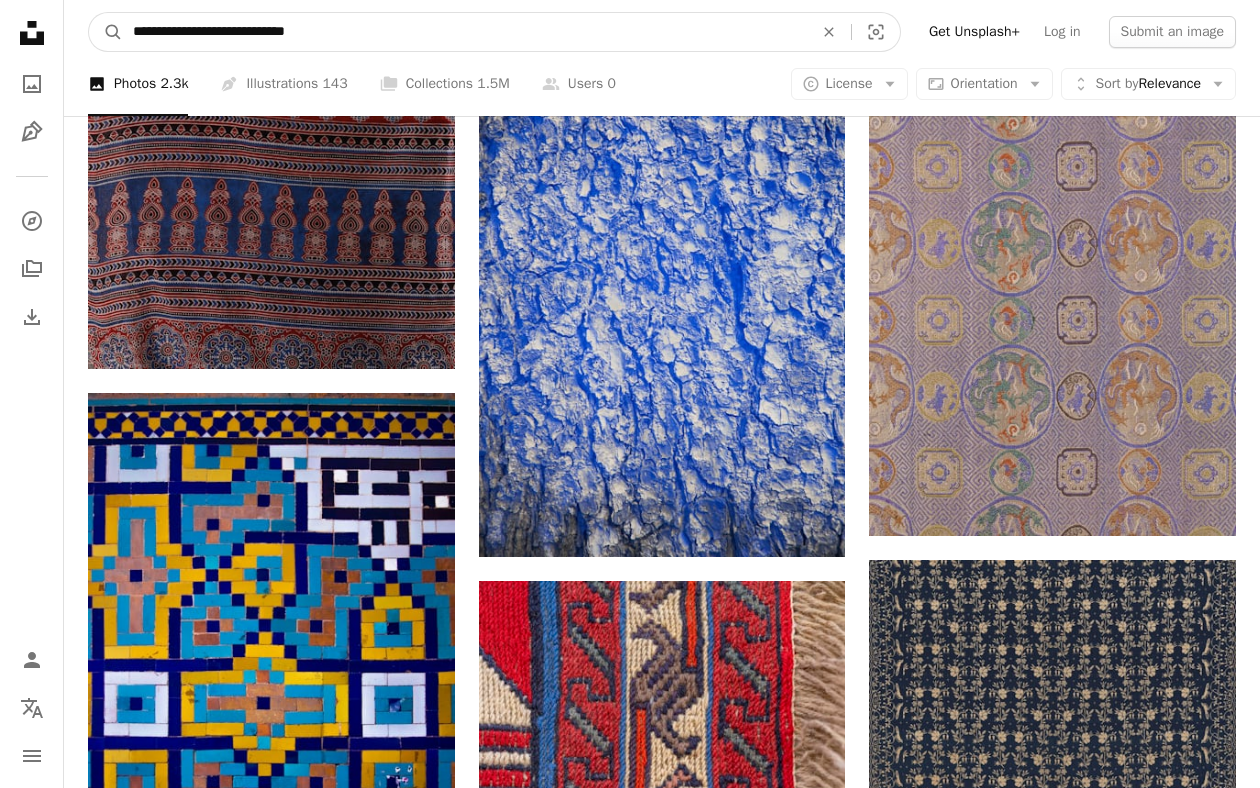 drag, startPoint x: 384, startPoint y: 29, endPoint x: 288, endPoint y: 31, distance: 96.02083 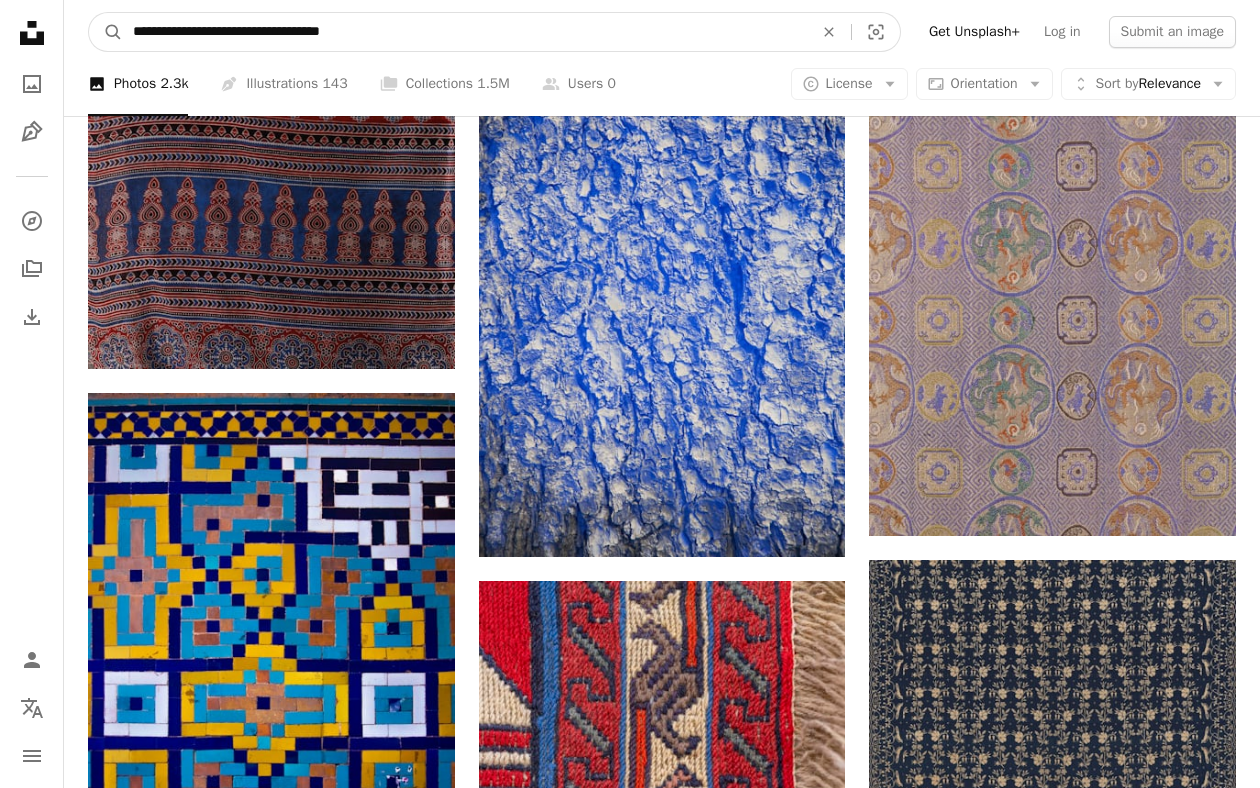 type on "**********" 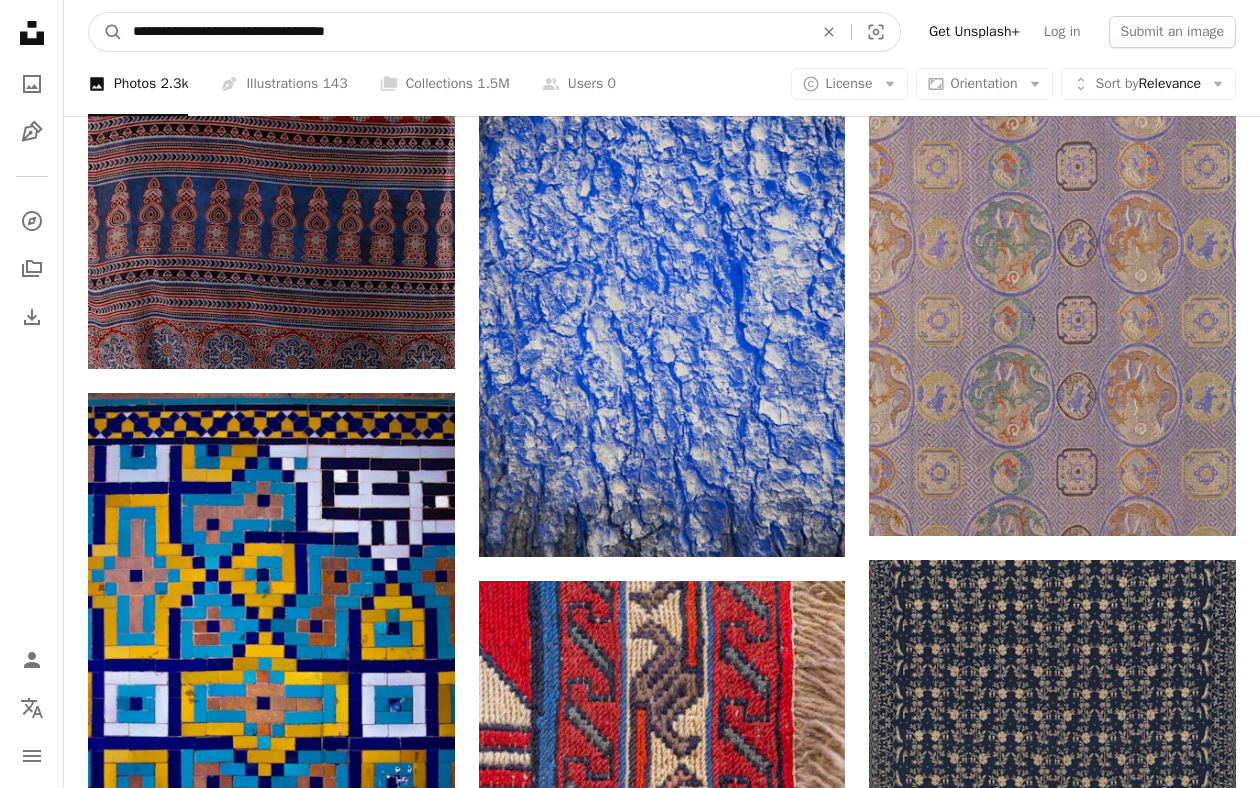 click on "A magnifying glass" at bounding box center (106, 32) 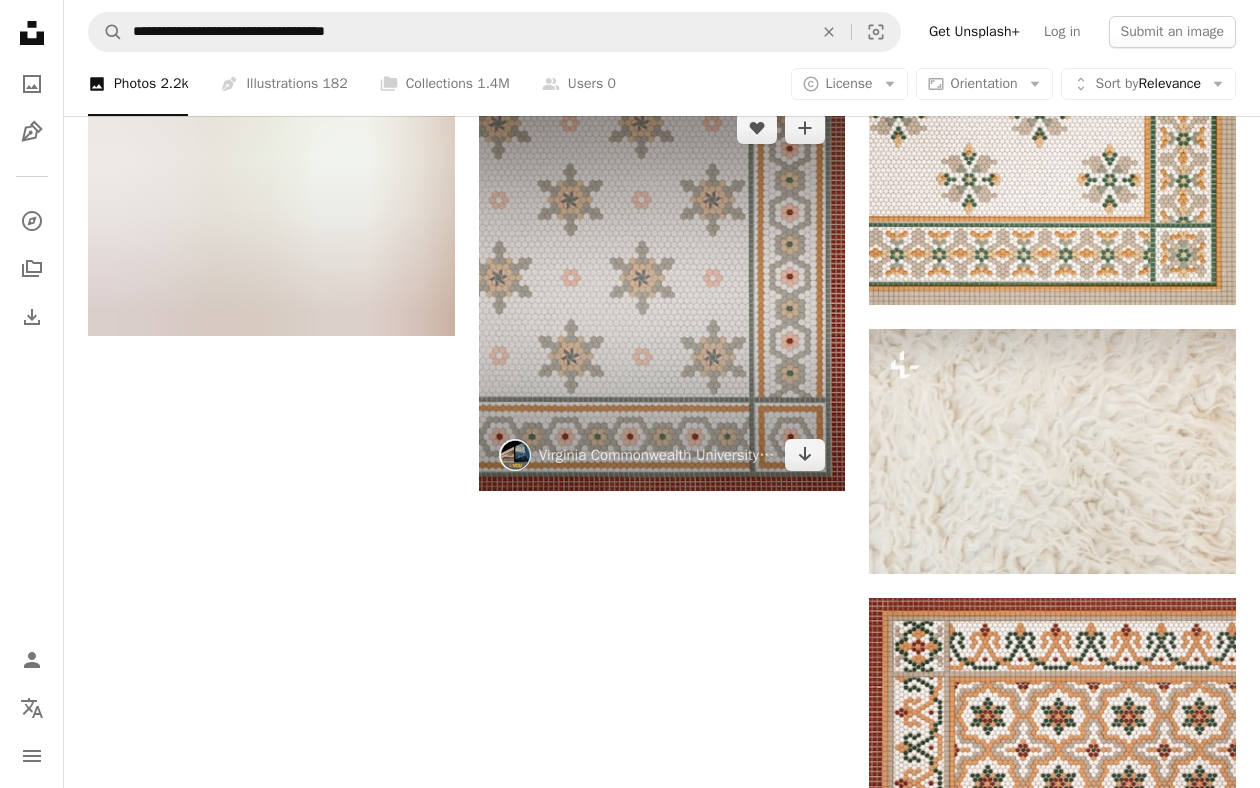 scroll, scrollTop: 2984, scrollLeft: 0, axis: vertical 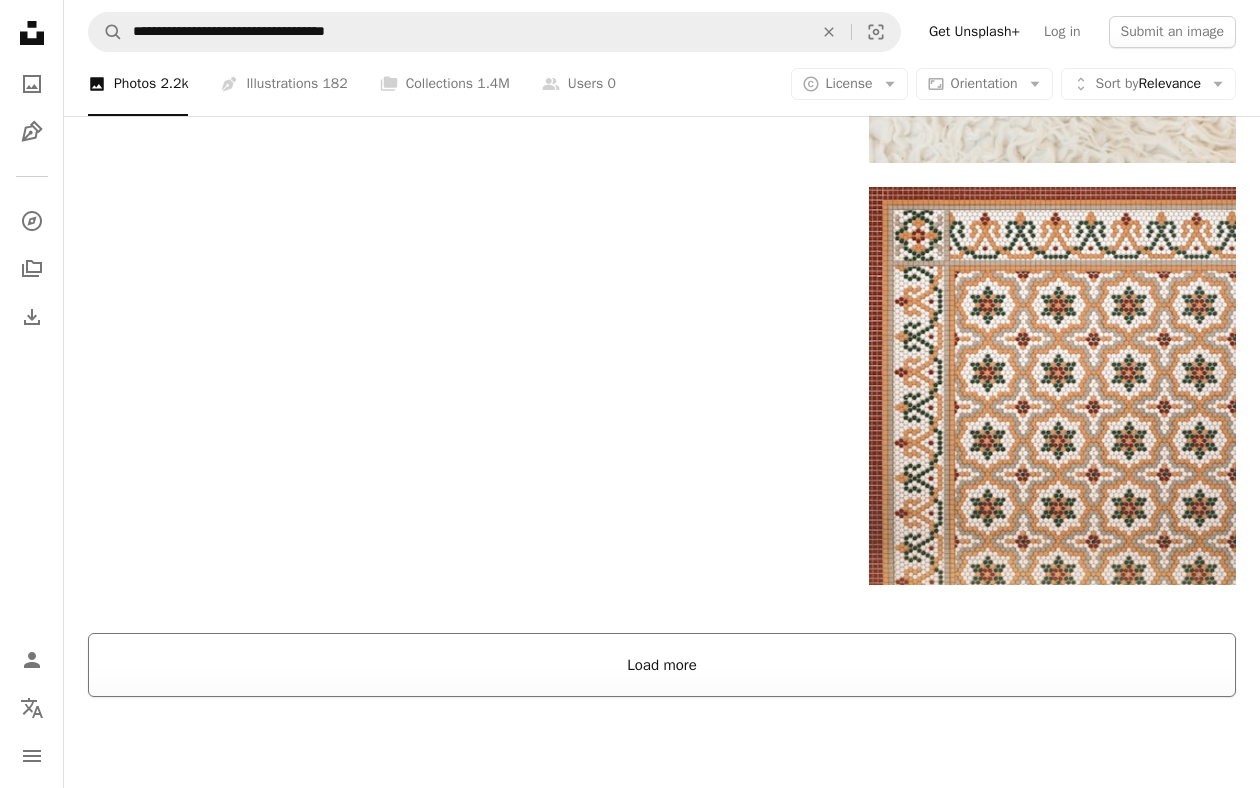 click on "Load more" at bounding box center (662, 665) 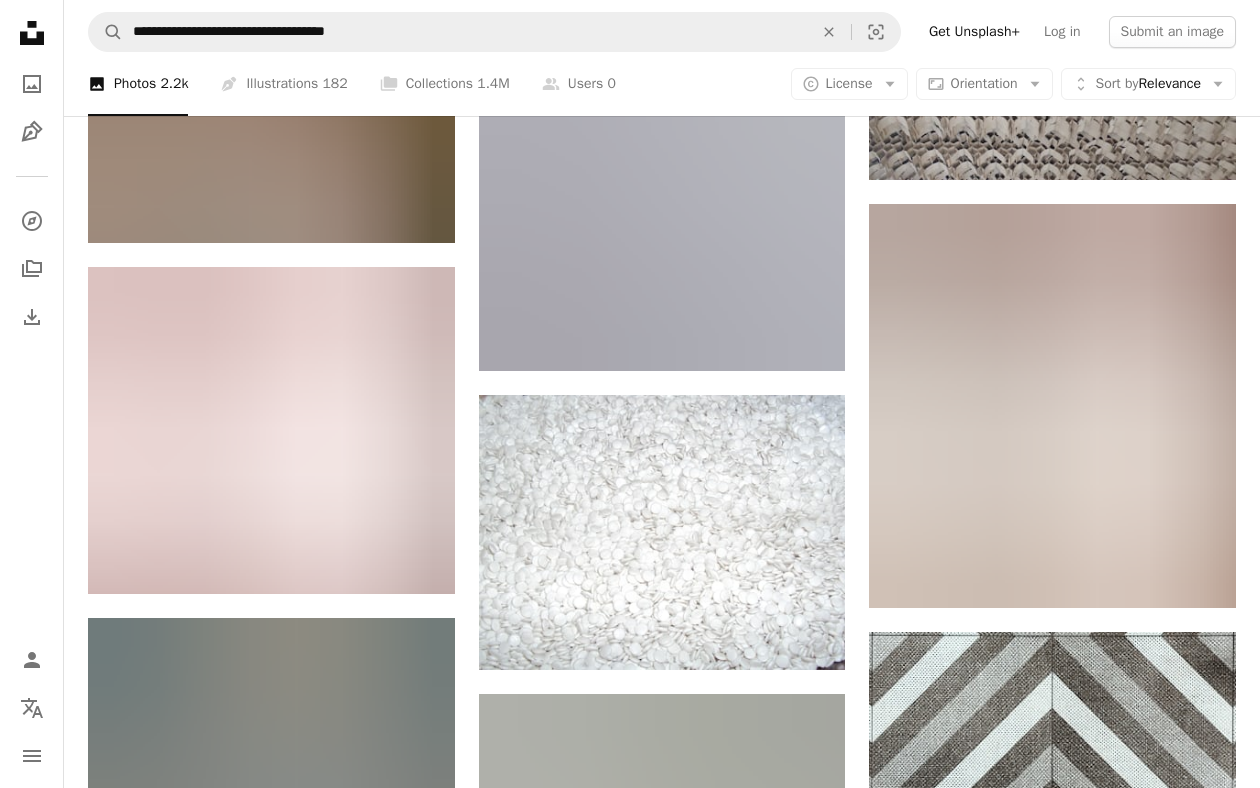scroll, scrollTop: 27167, scrollLeft: 0, axis: vertical 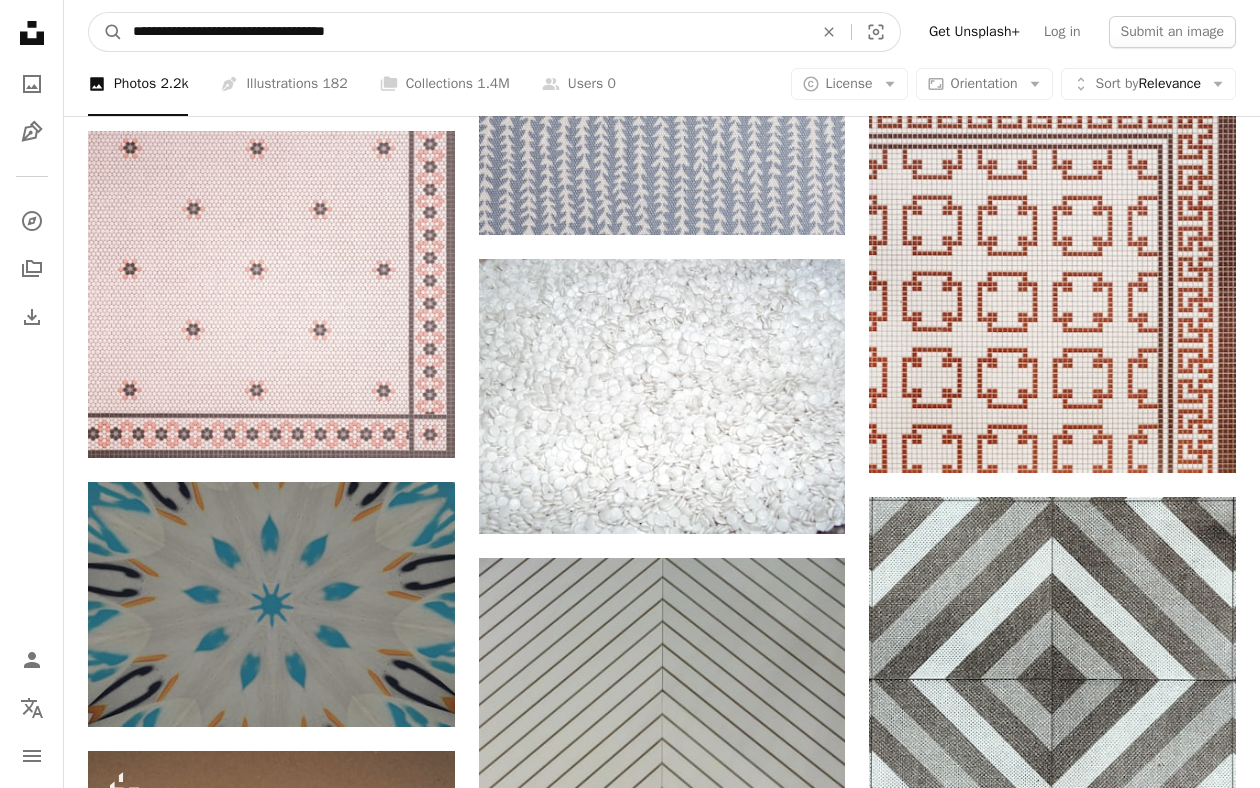 drag, startPoint x: 388, startPoint y: 35, endPoint x: 145, endPoint y: 9, distance: 244.387 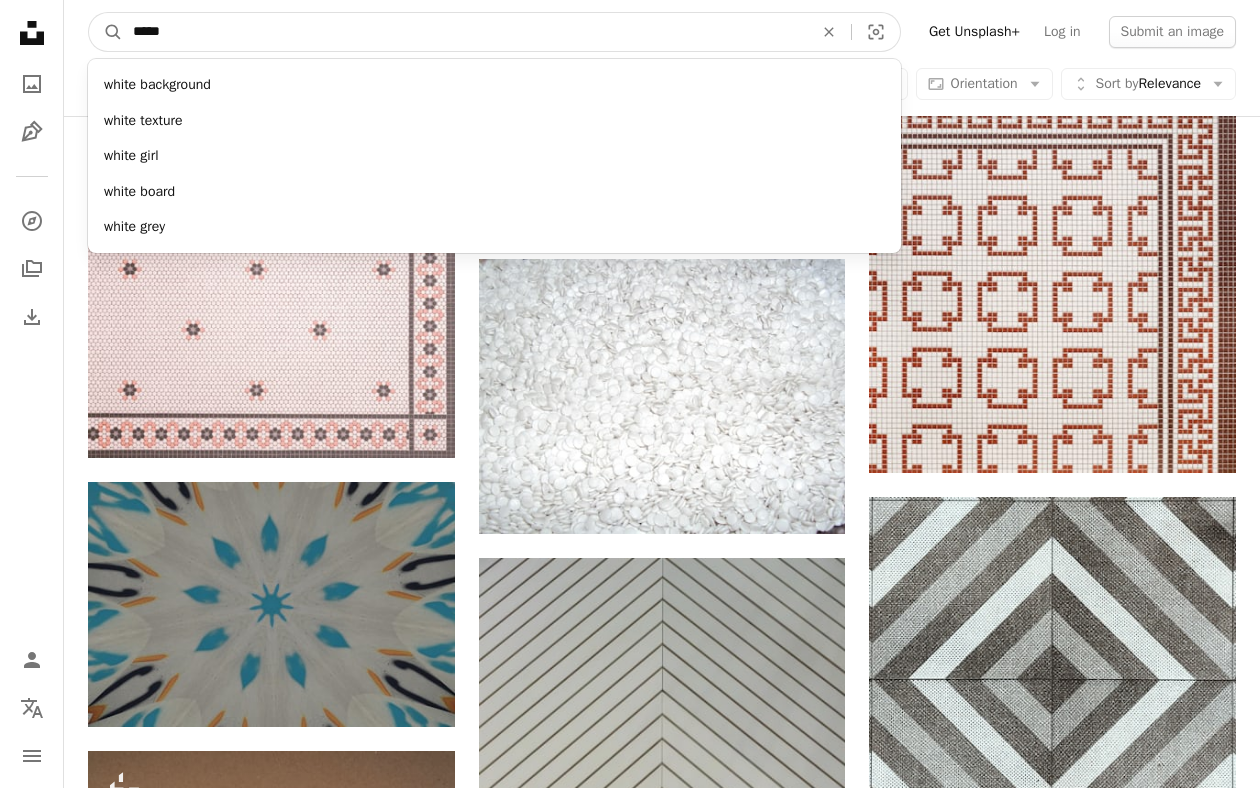 click on "*****" at bounding box center [465, 32] 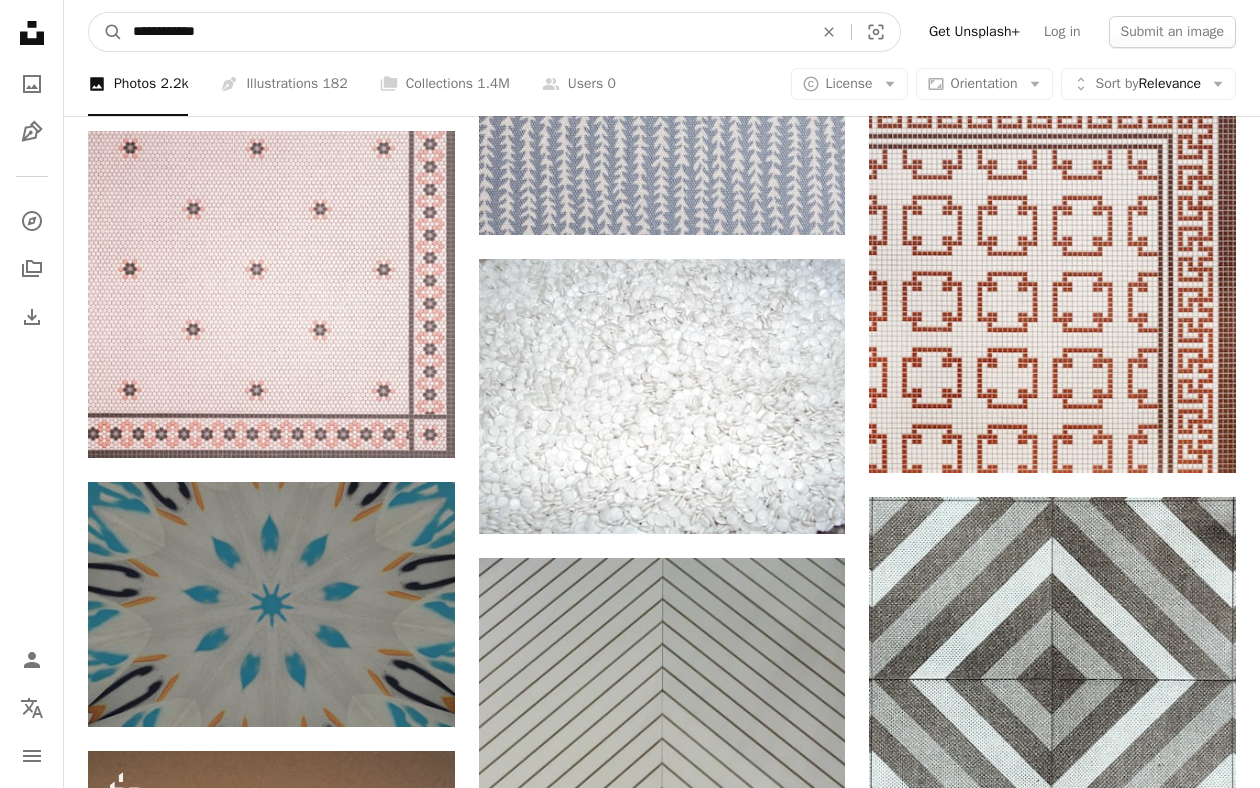 type on "**********" 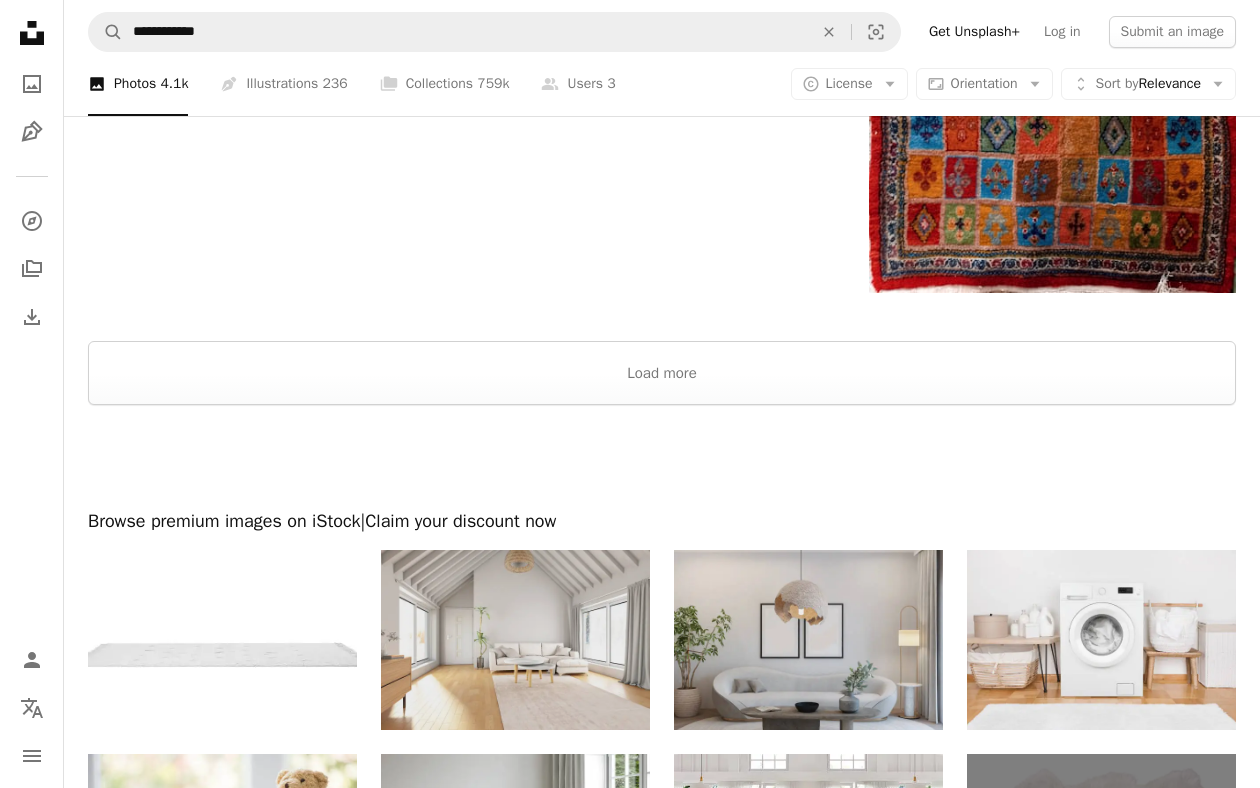 scroll, scrollTop: 3782, scrollLeft: 0, axis: vertical 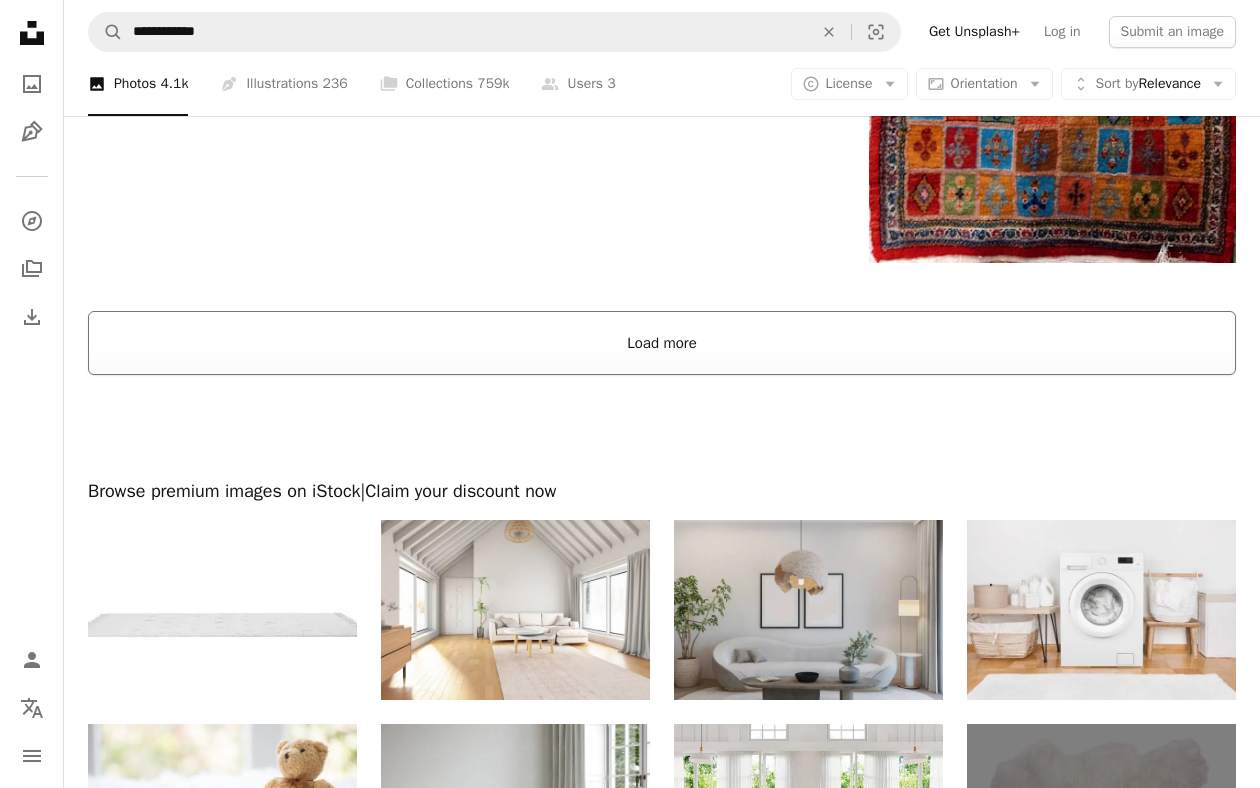 click on "Load more" at bounding box center (662, 343) 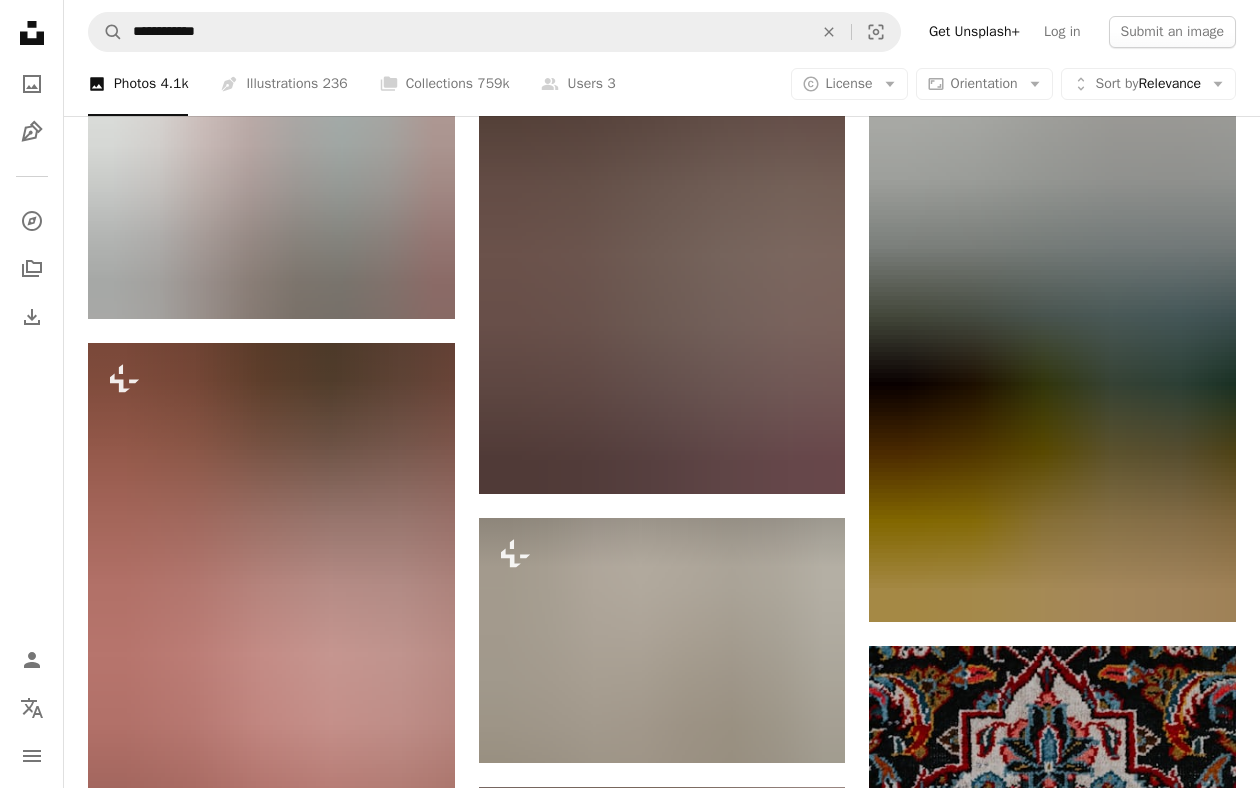 scroll, scrollTop: 6313, scrollLeft: 0, axis: vertical 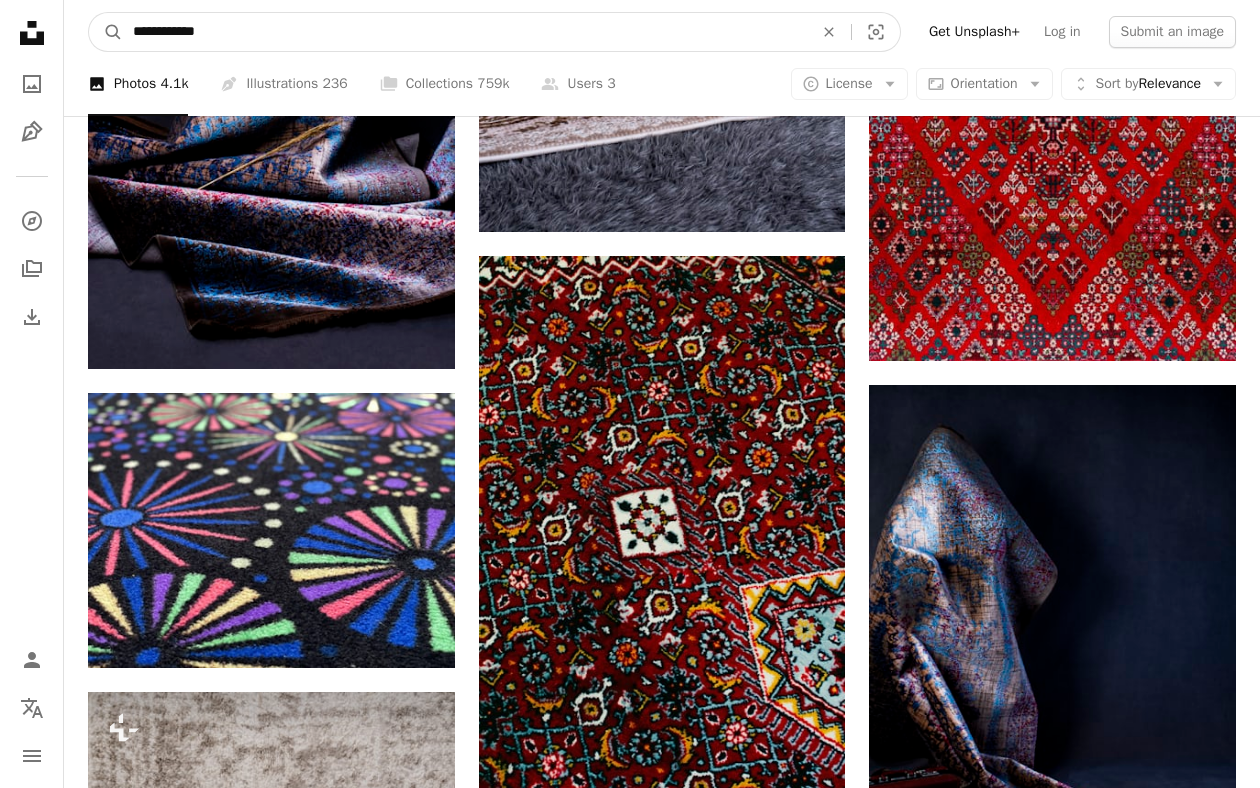 click on "**********" at bounding box center (465, 32) 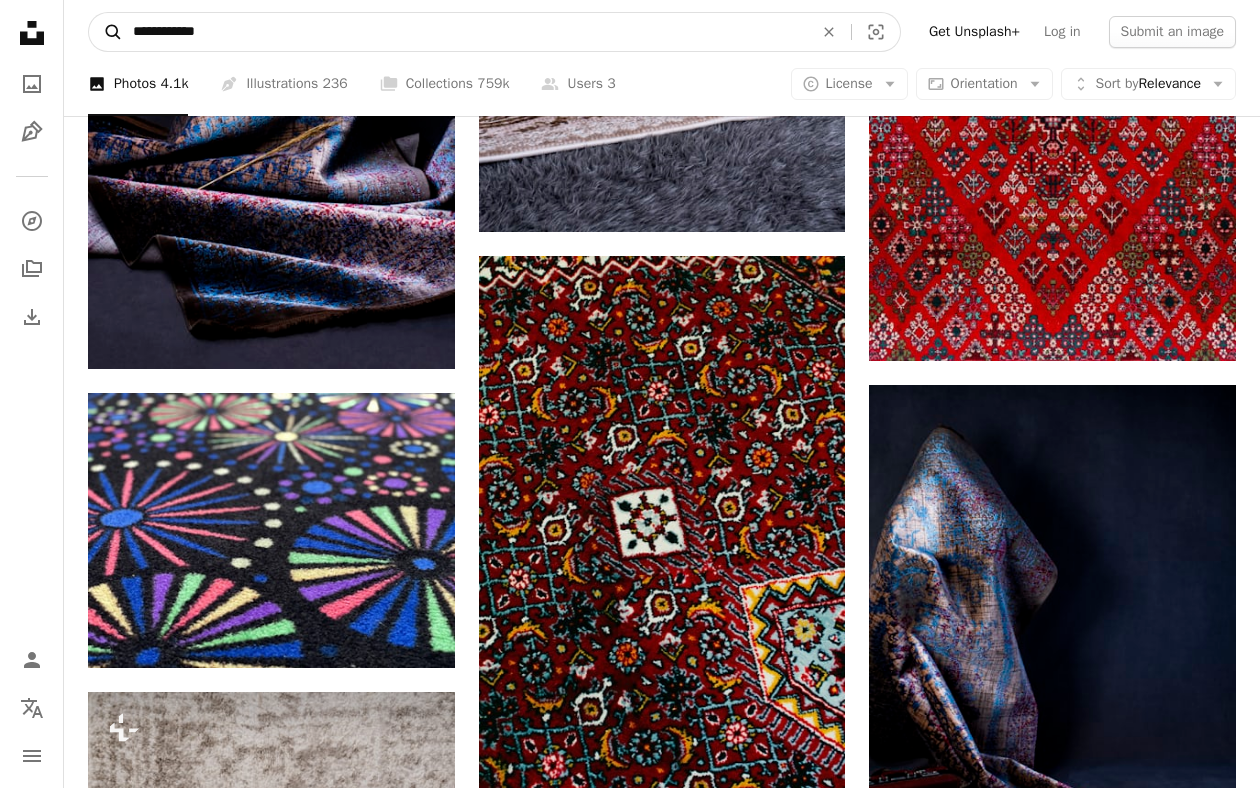 drag, startPoint x: 240, startPoint y: 27, endPoint x: 96, endPoint y: 26, distance: 144.00348 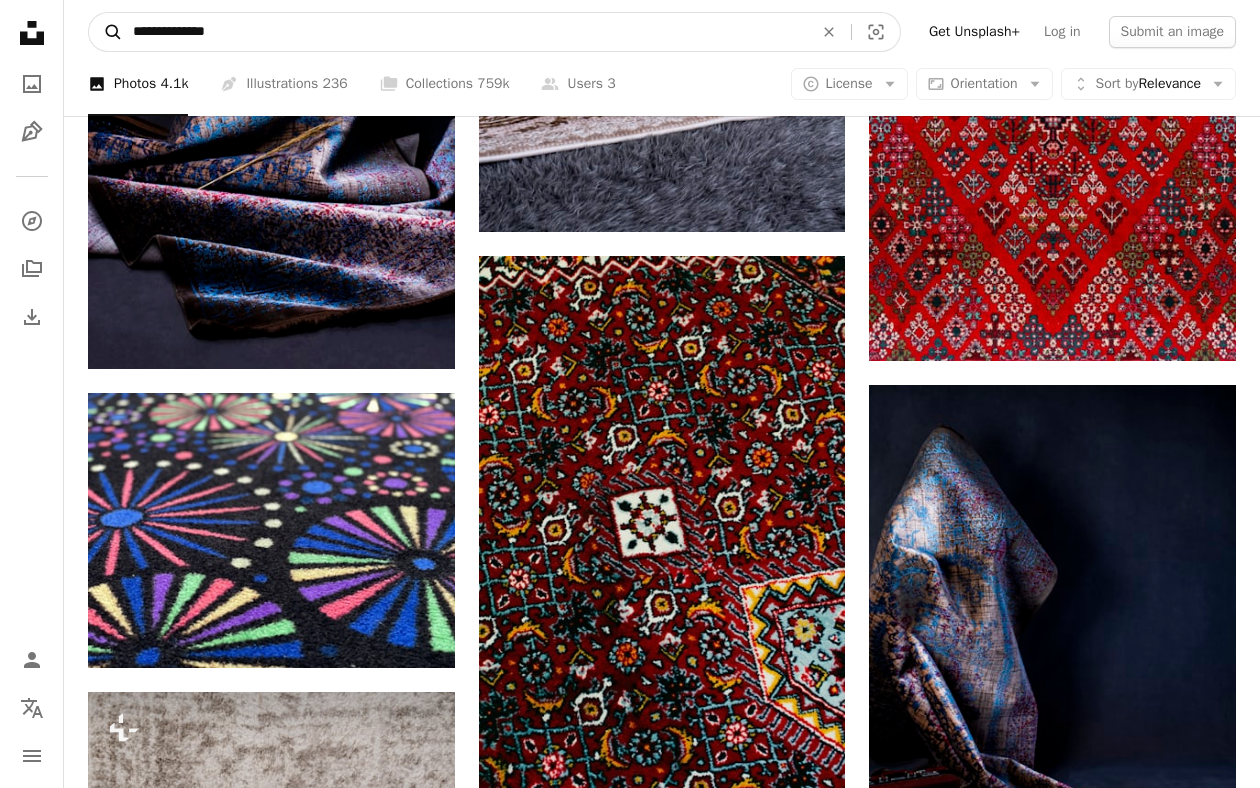 type on "**********" 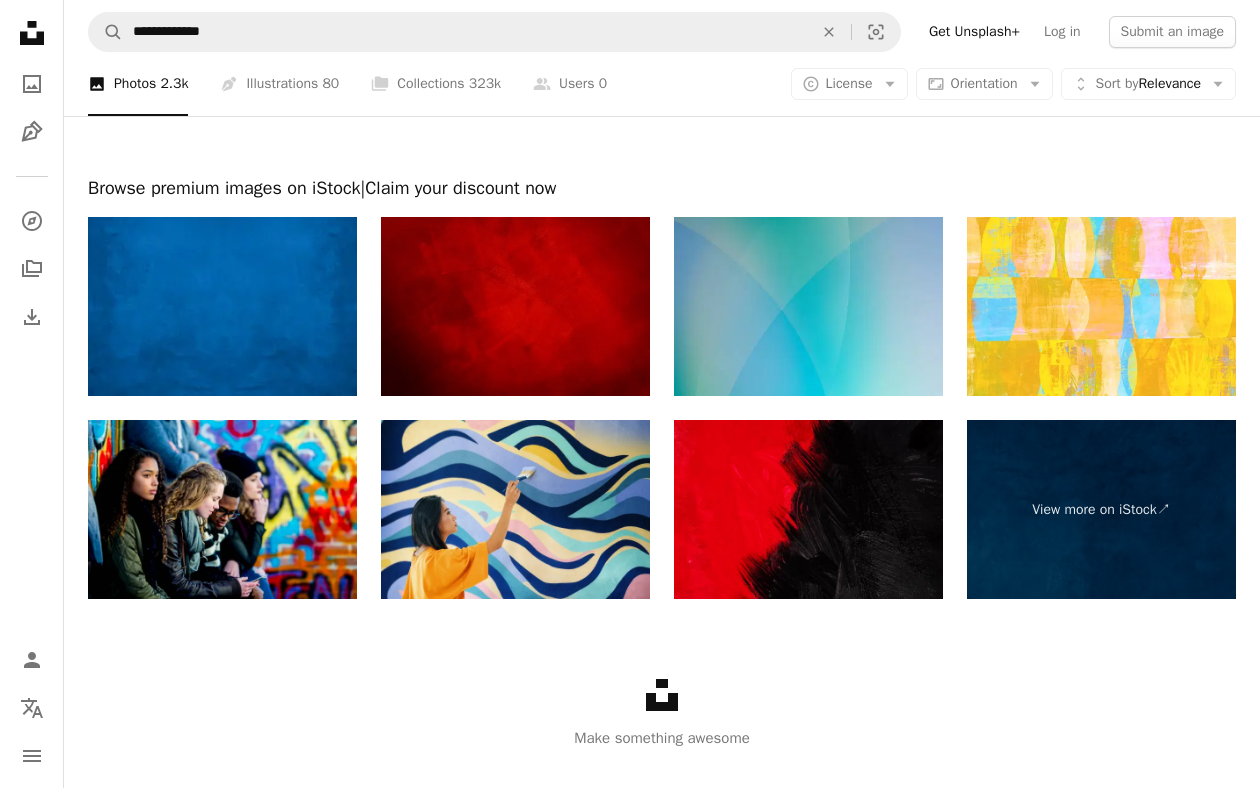 scroll, scrollTop: 3028, scrollLeft: 0, axis: vertical 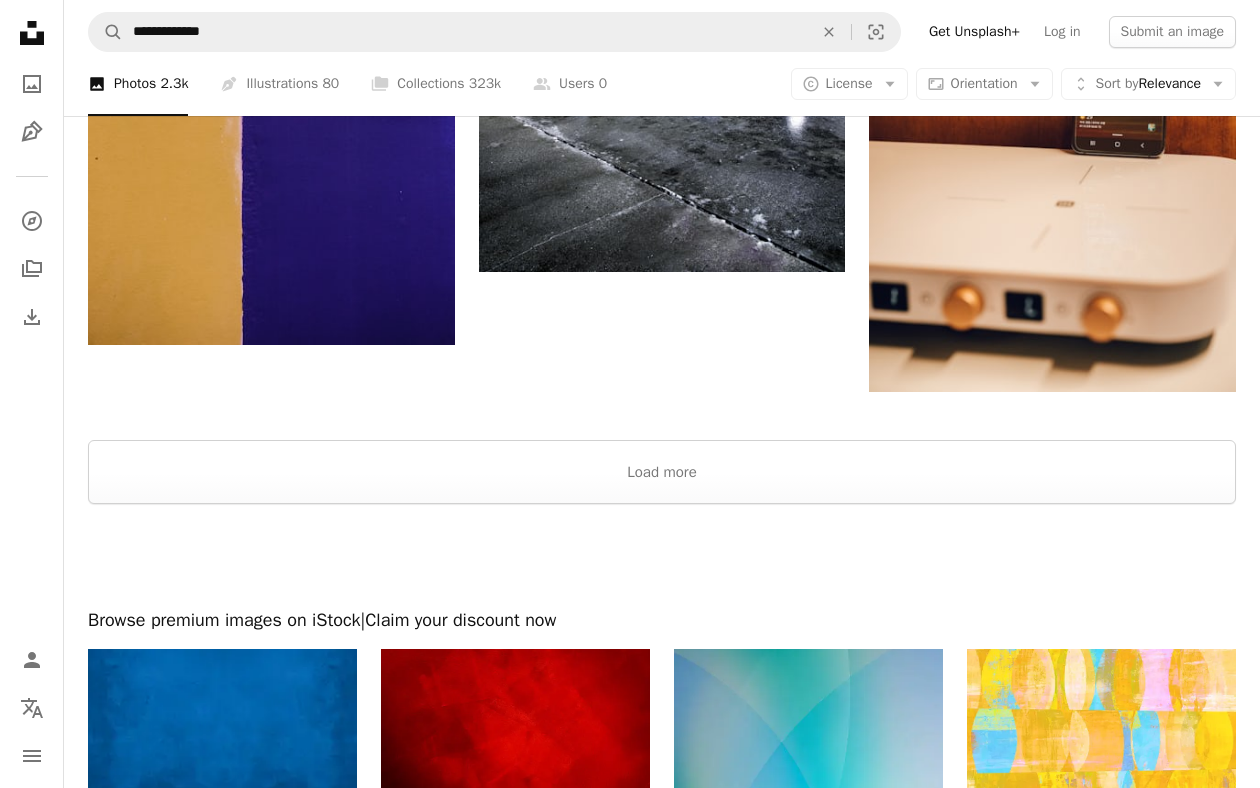click at bounding box center (662, 556) 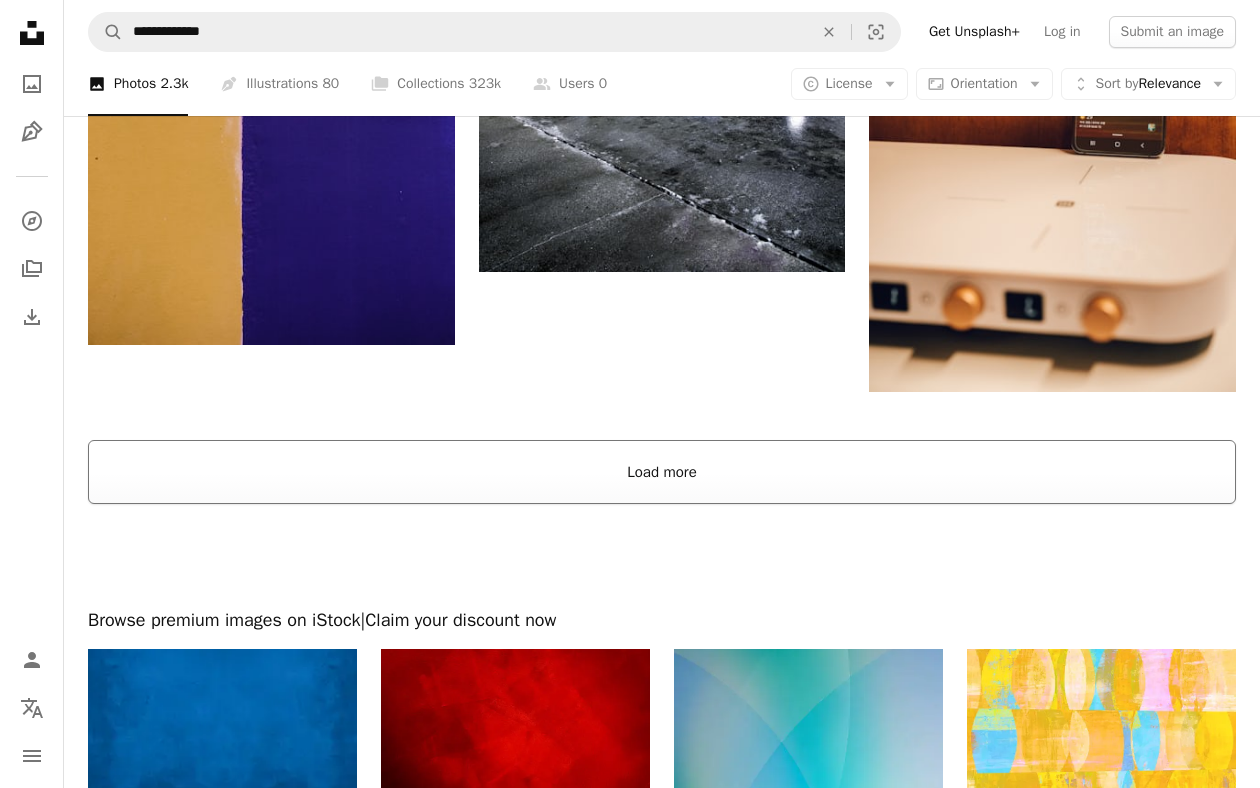 click on "Load more" at bounding box center (662, 472) 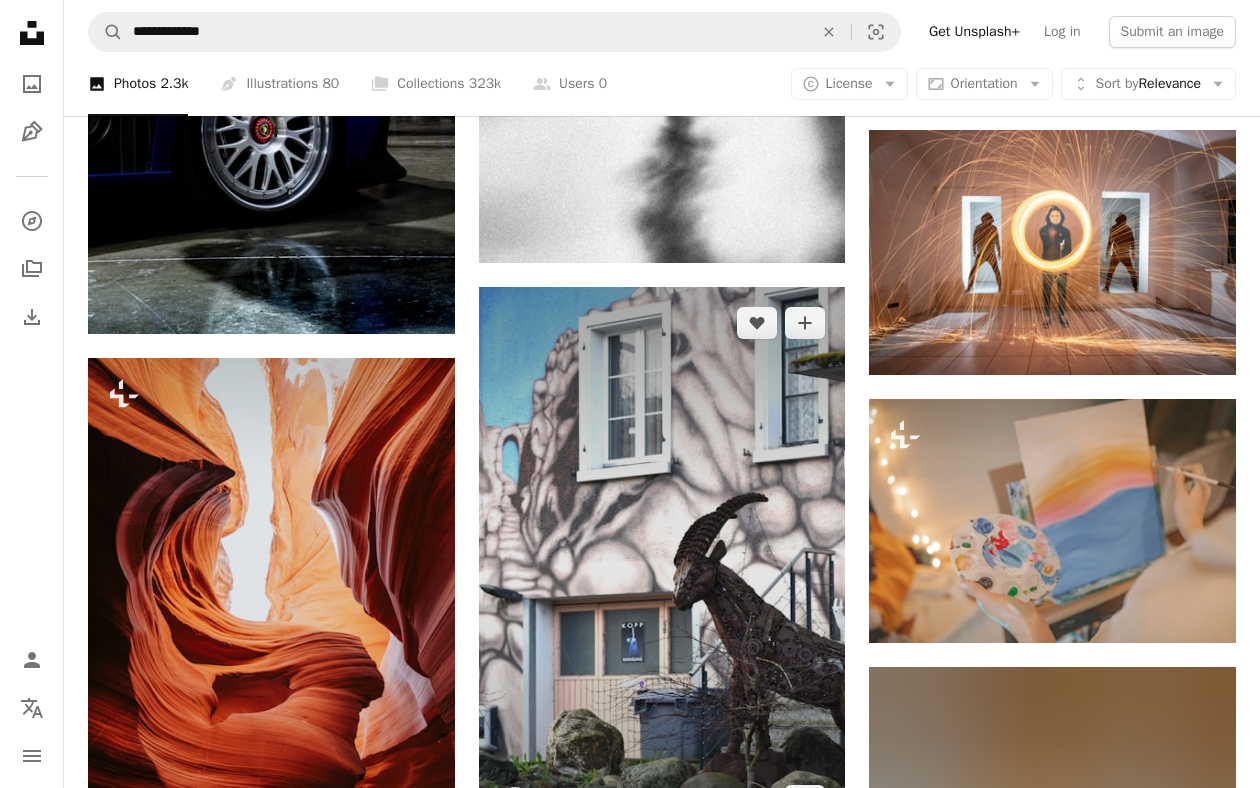 scroll, scrollTop: 3782, scrollLeft: 0, axis: vertical 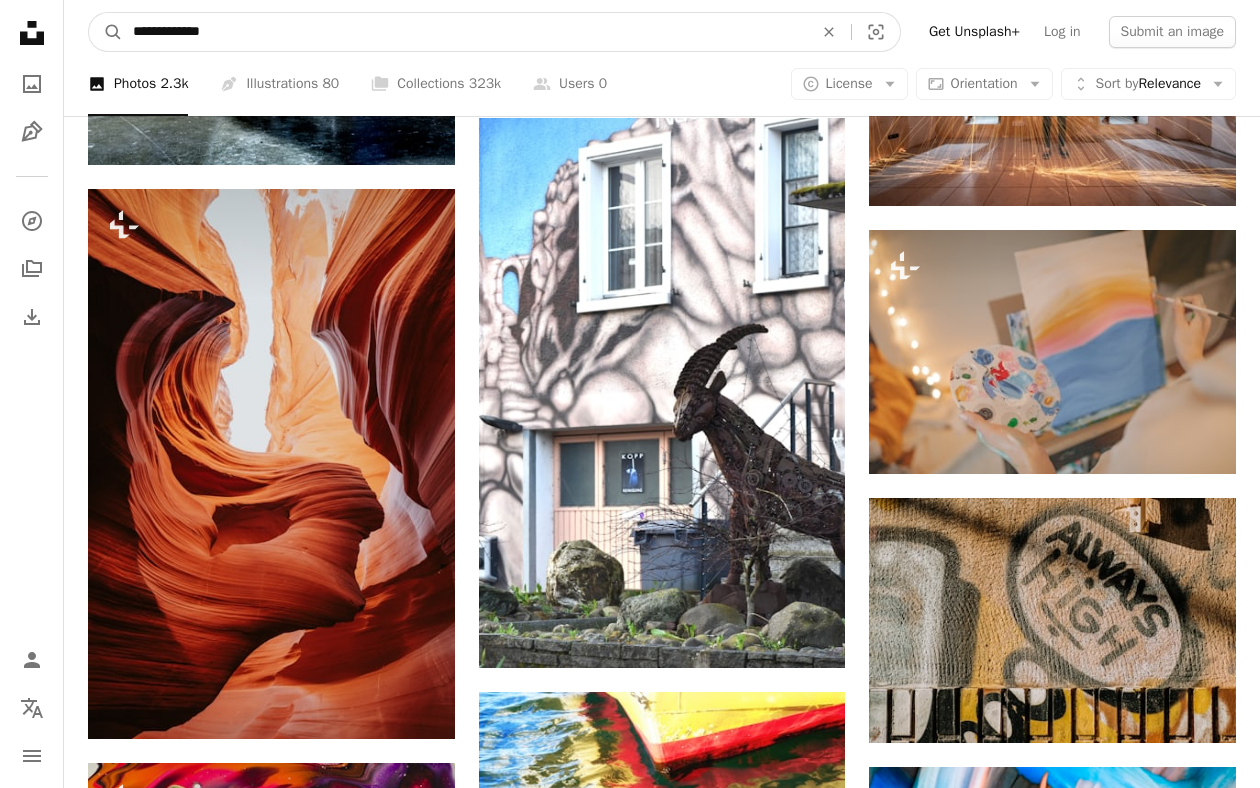drag, startPoint x: 283, startPoint y: 37, endPoint x: 132, endPoint y: 39, distance: 151.01324 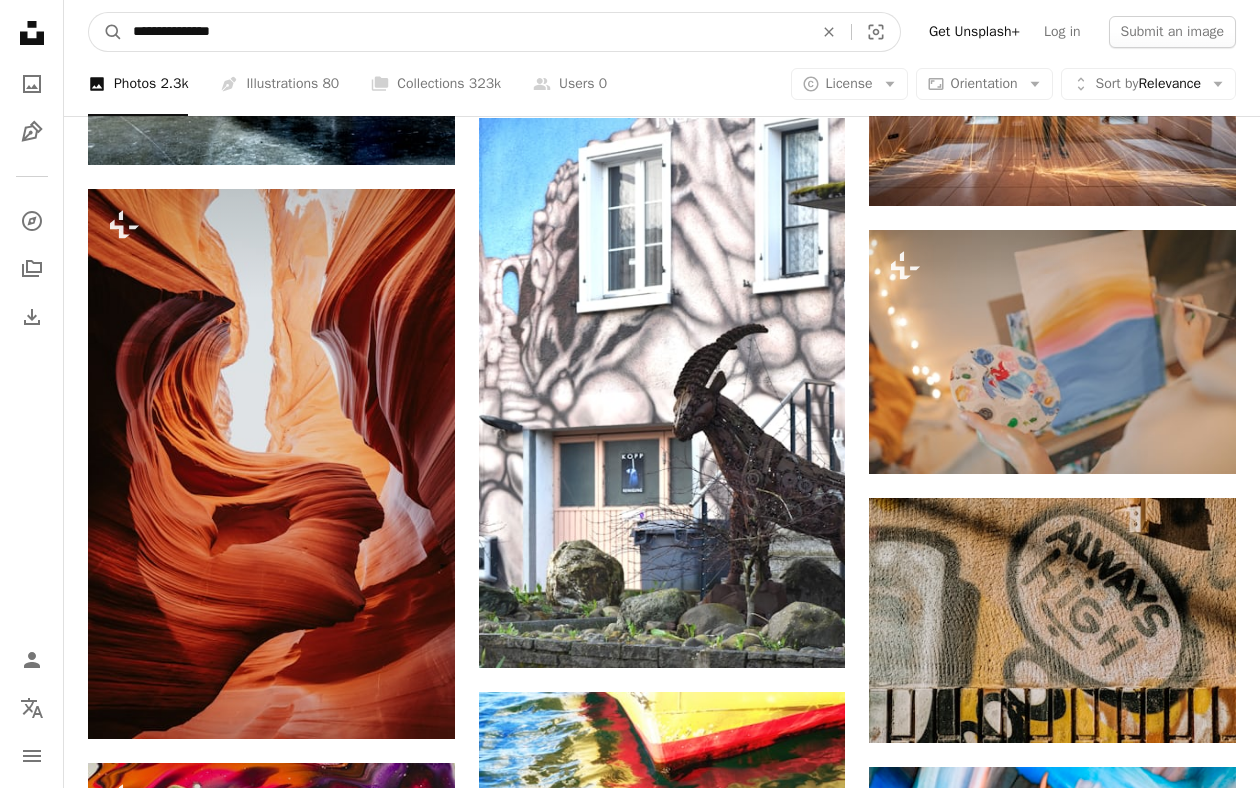 type on "**********" 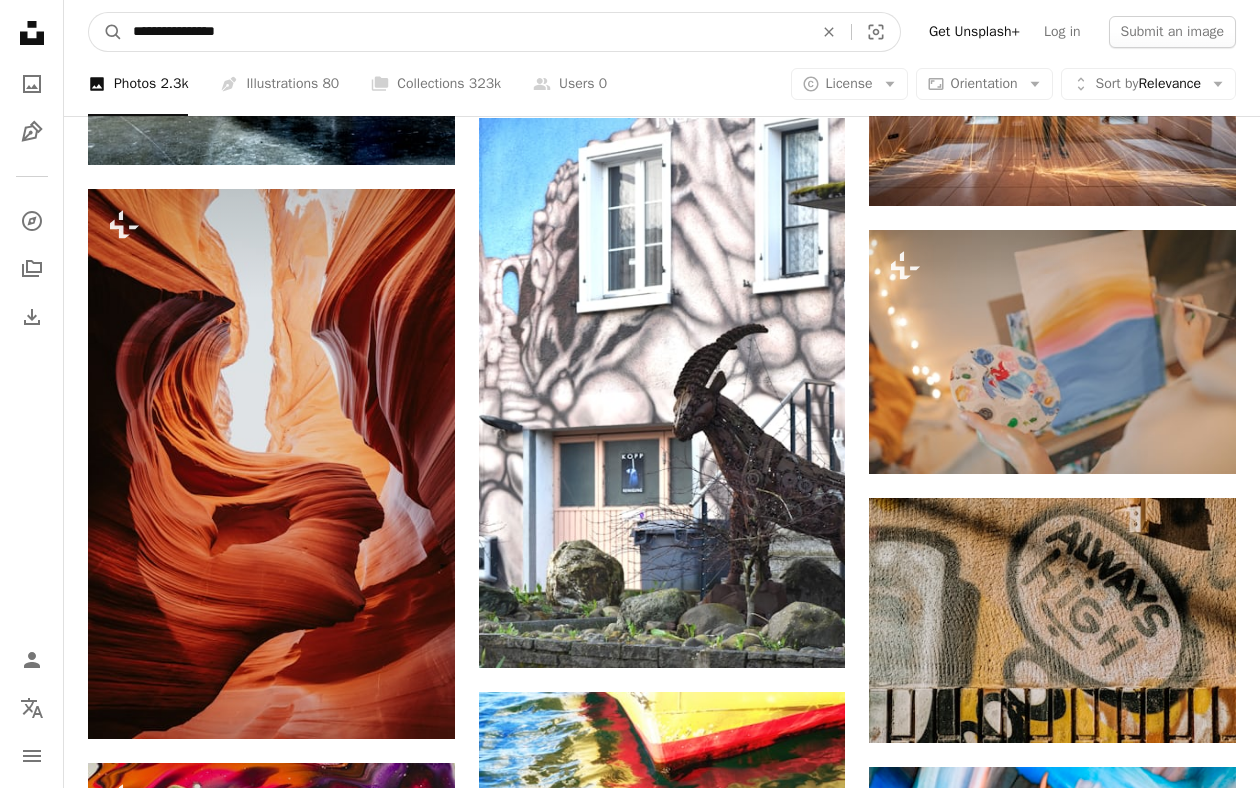 click on "A magnifying glass" at bounding box center (106, 32) 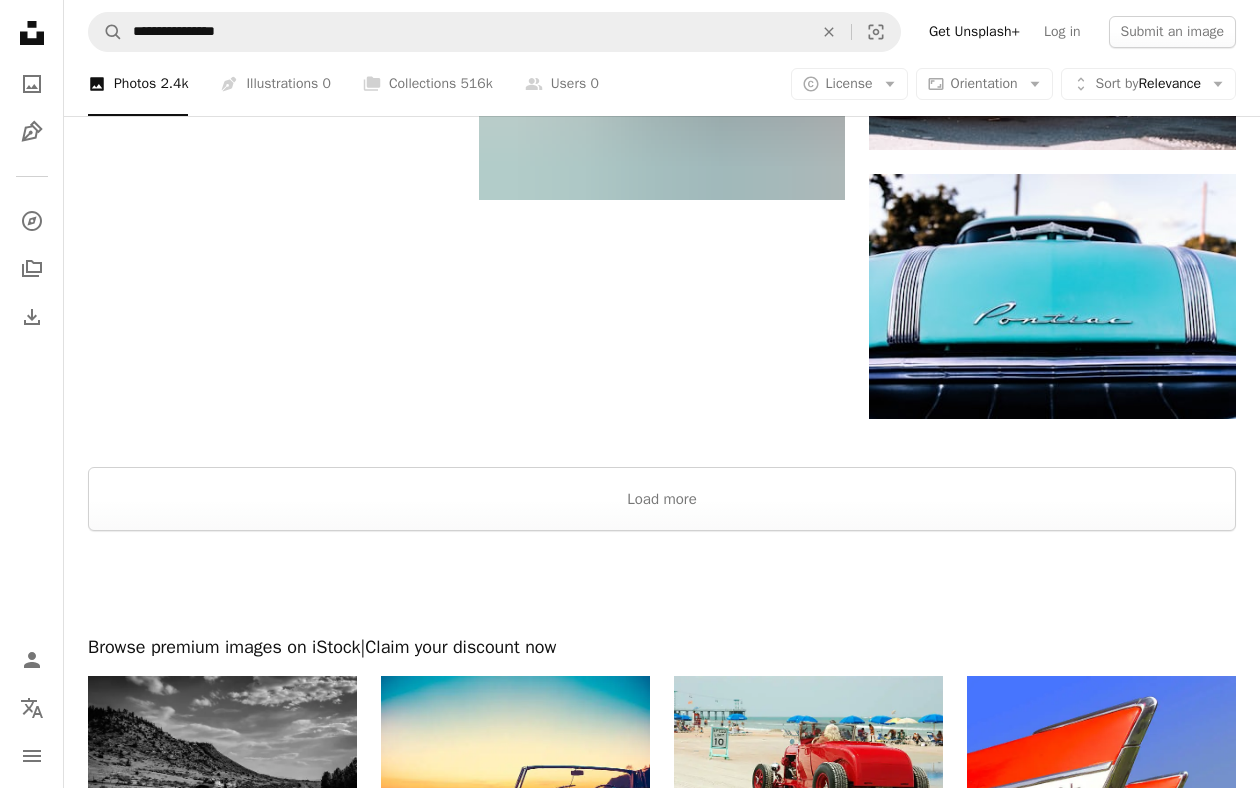 scroll, scrollTop: 2753, scrollLeft: 0, axis: vertical 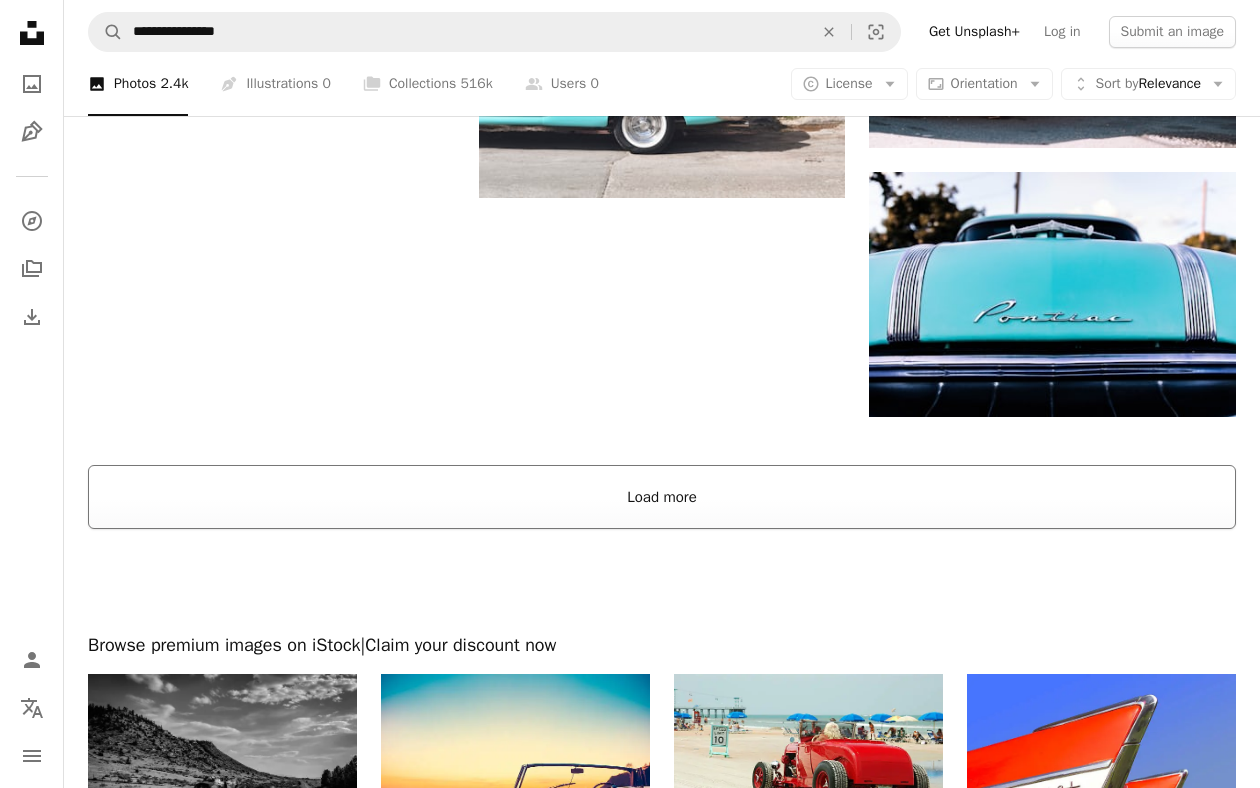 click on "Load more" at bounding box center (662, 497) 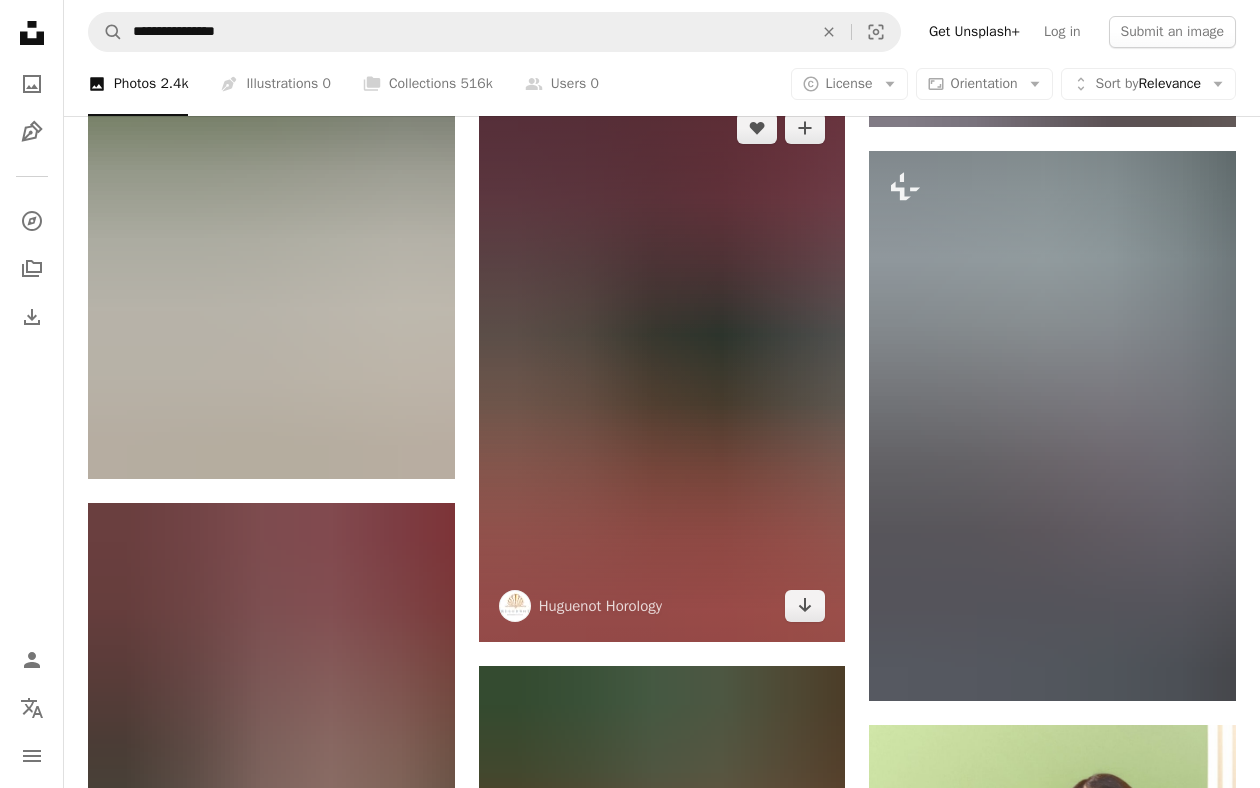 scroll, scrollTop: 7115, scrollLeft: 0, axis: vertical 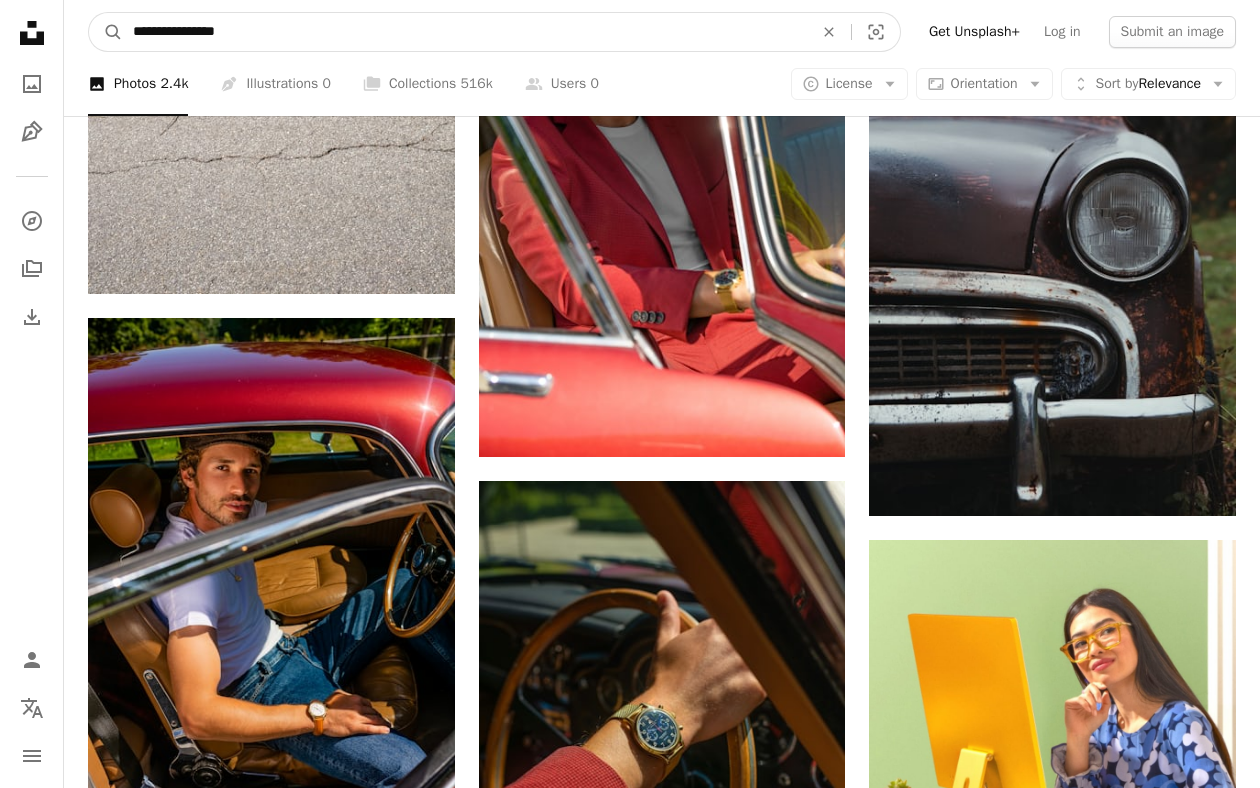 click on "**********" at bounding box center [465, 32] 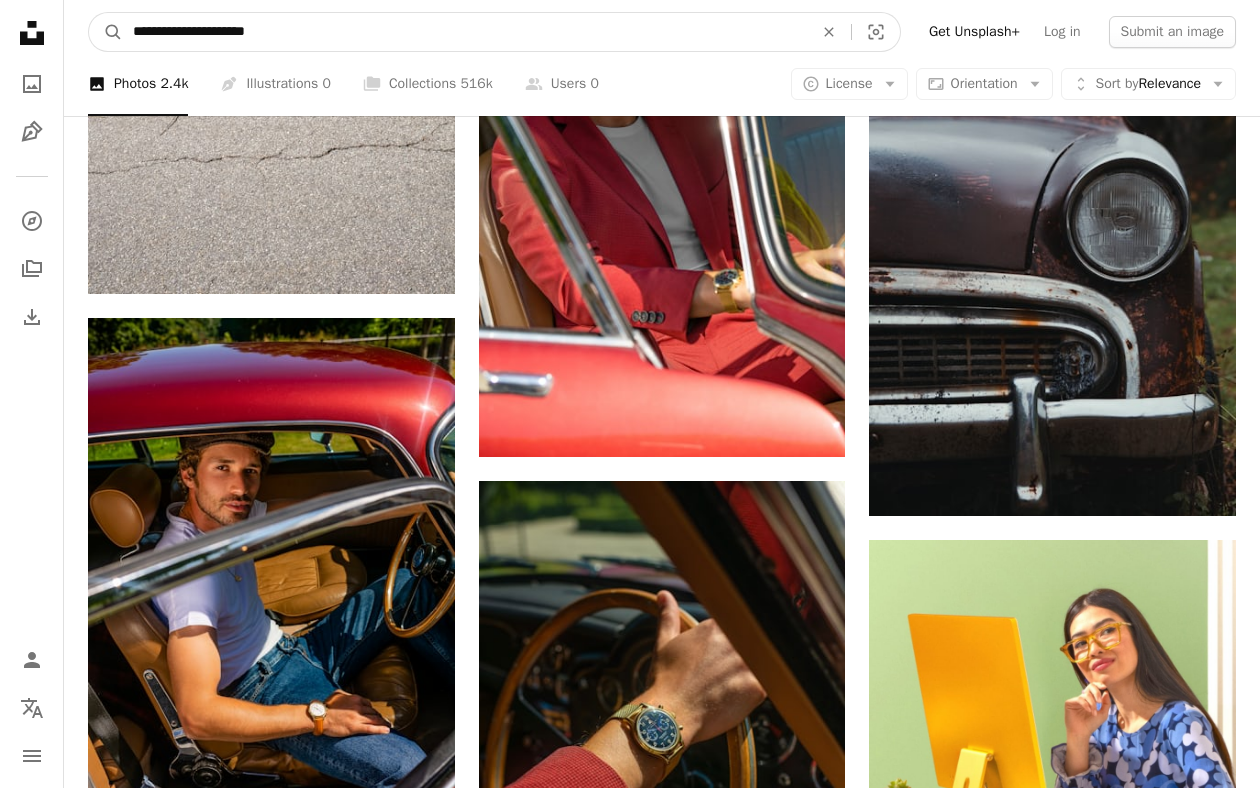 type on "**********" 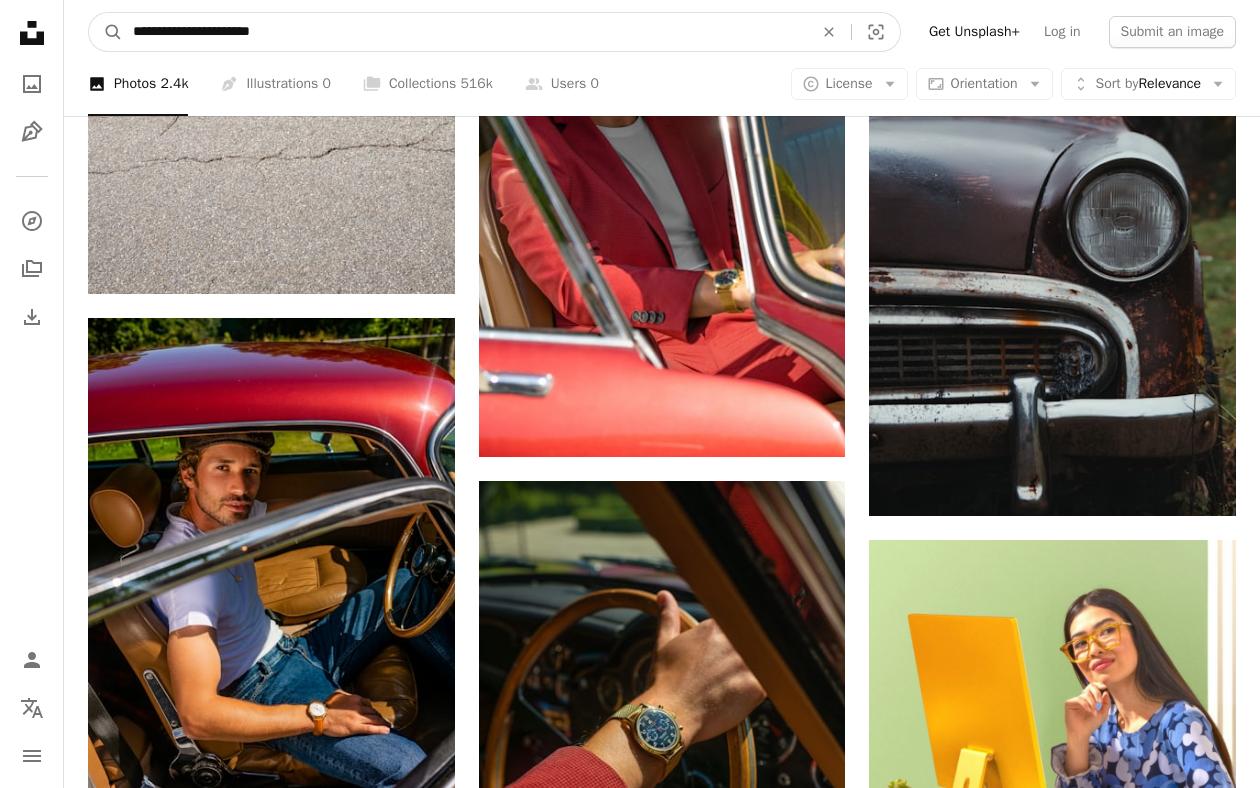click on "A magnifying glass" at bounding box center [106, 32] 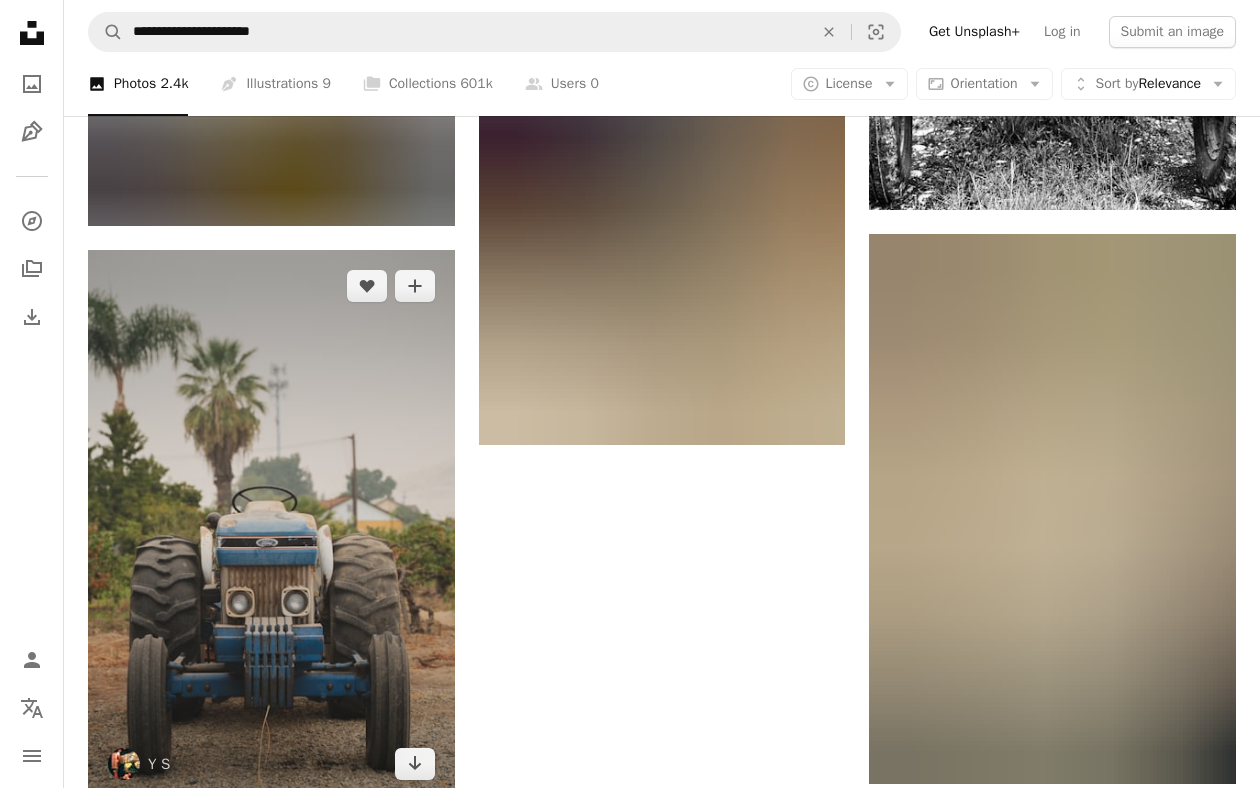 scroll, scrollTop: 2438, scrollLeft: 0, axis: vertical 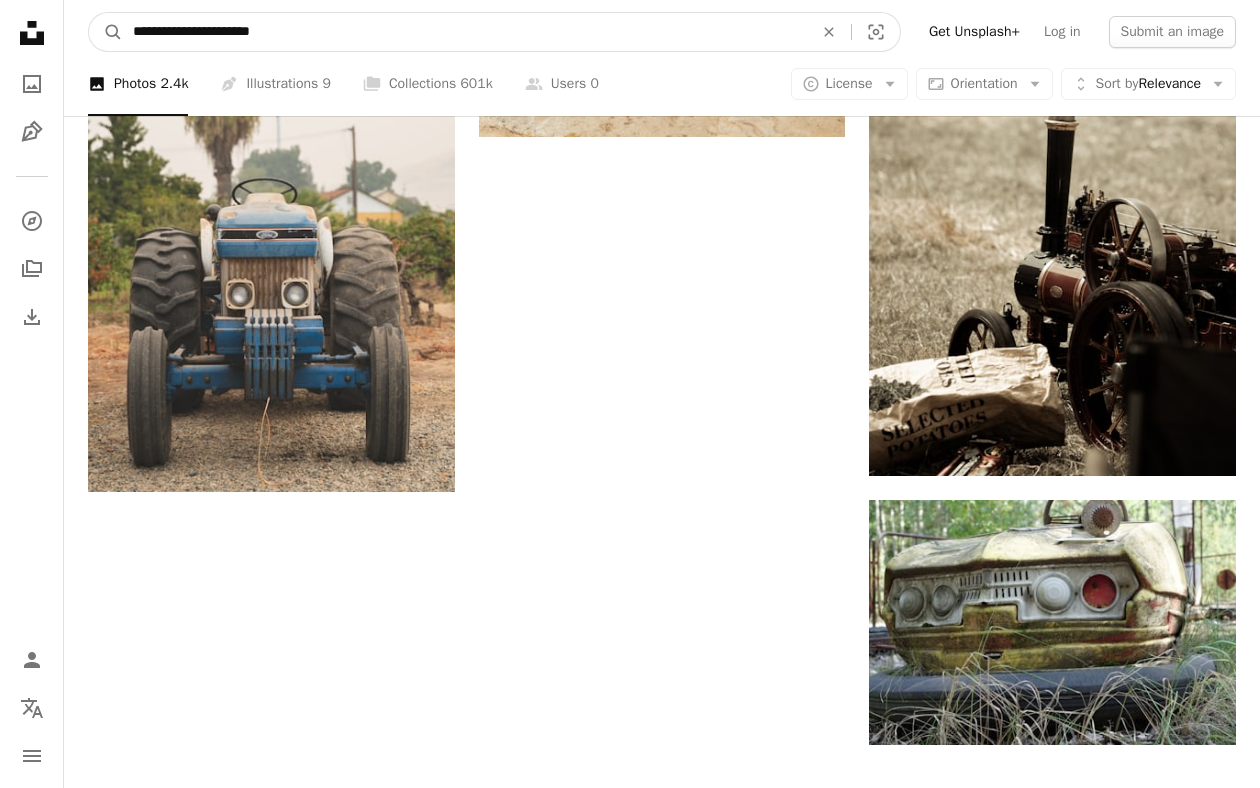 click on "**********" at bounding box center [465, 32] 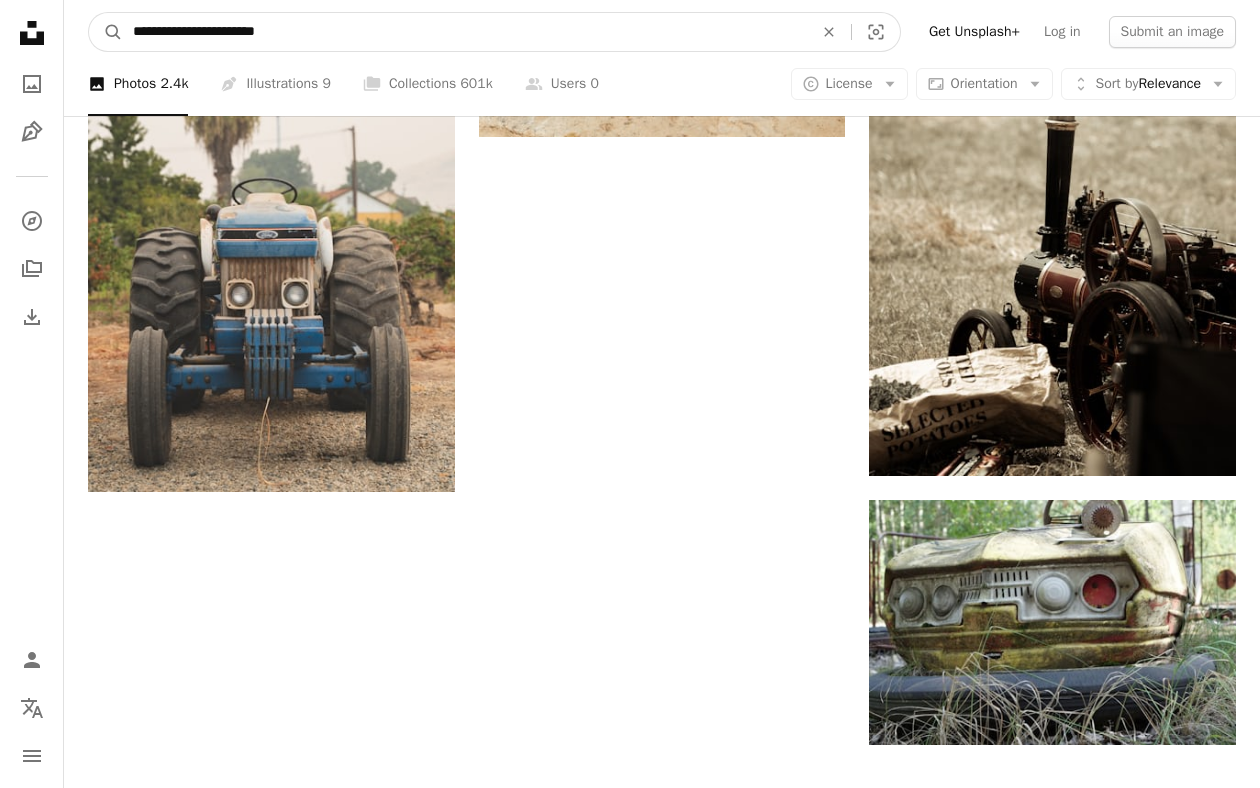 click on "A magnifying glass" at bounding box center (106, 32) 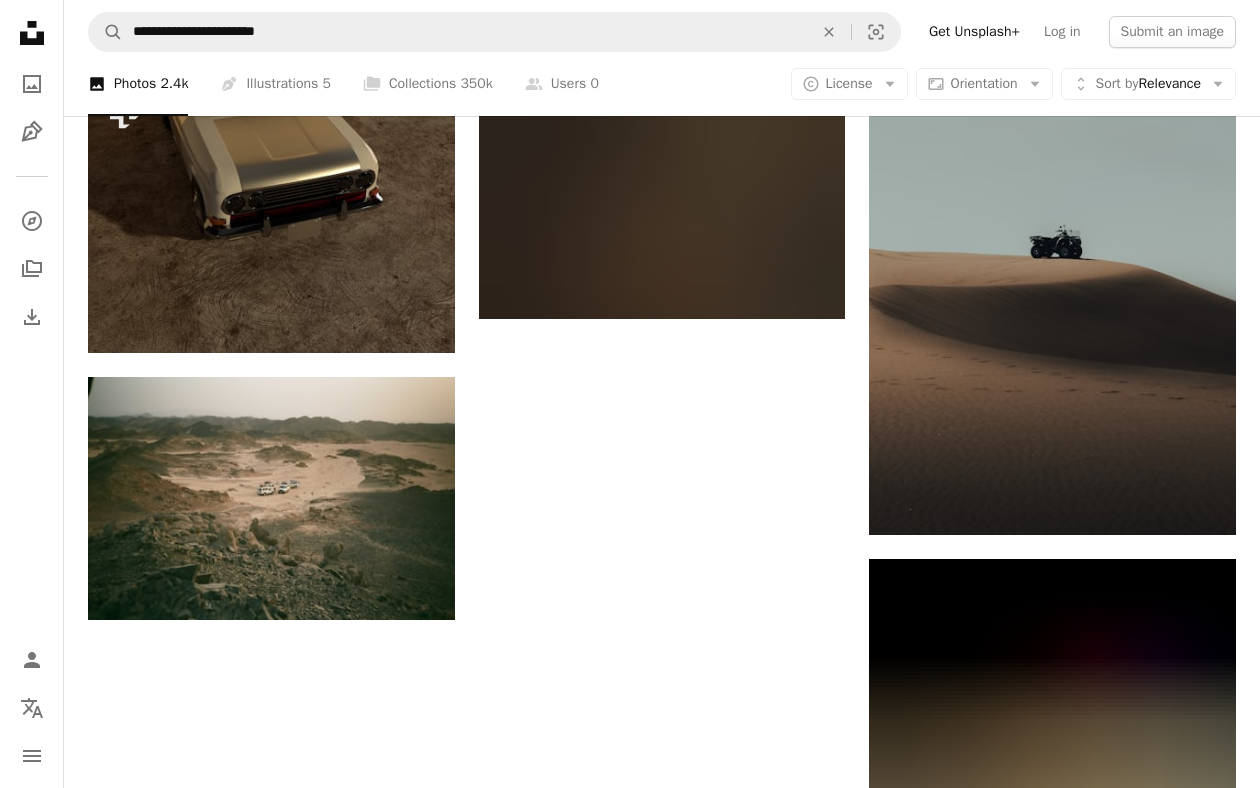 scroll, scrollTop: 2068, scrollLeft: 0, axis: vertical 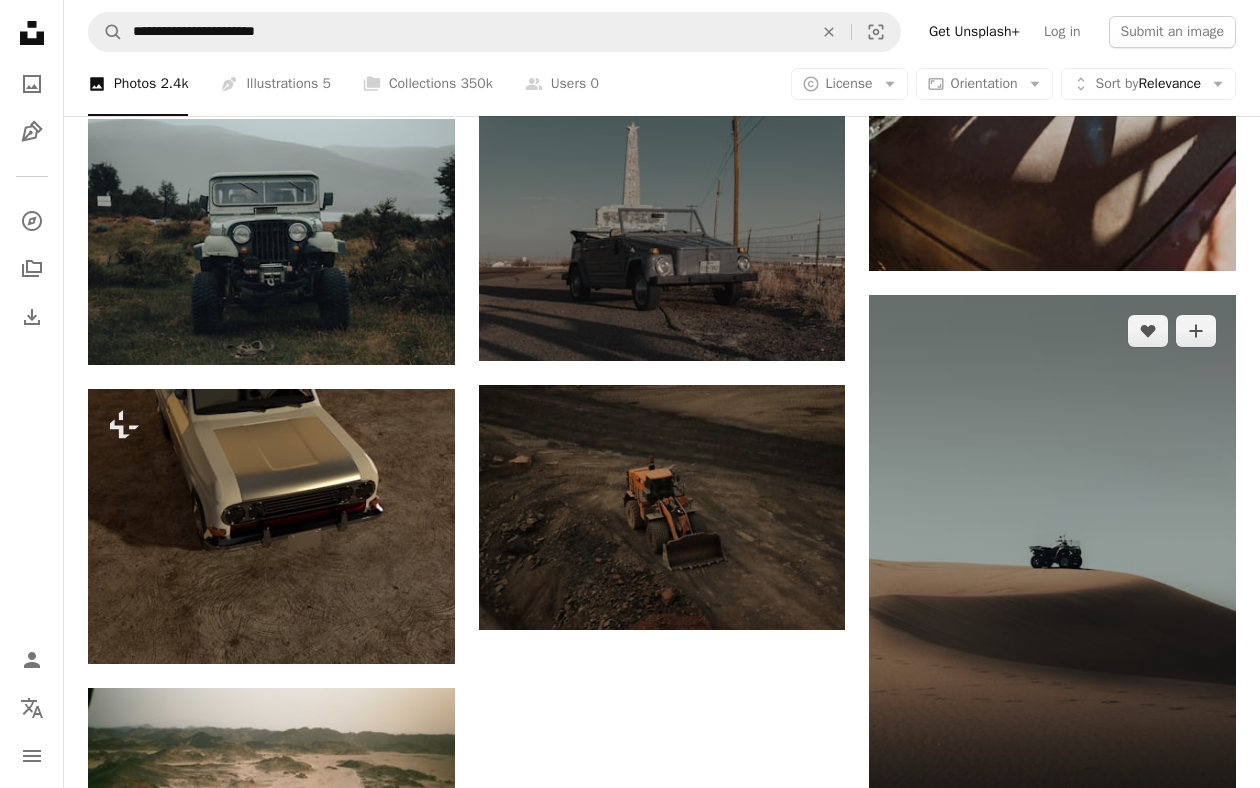click at bounding box center [1052, 570] 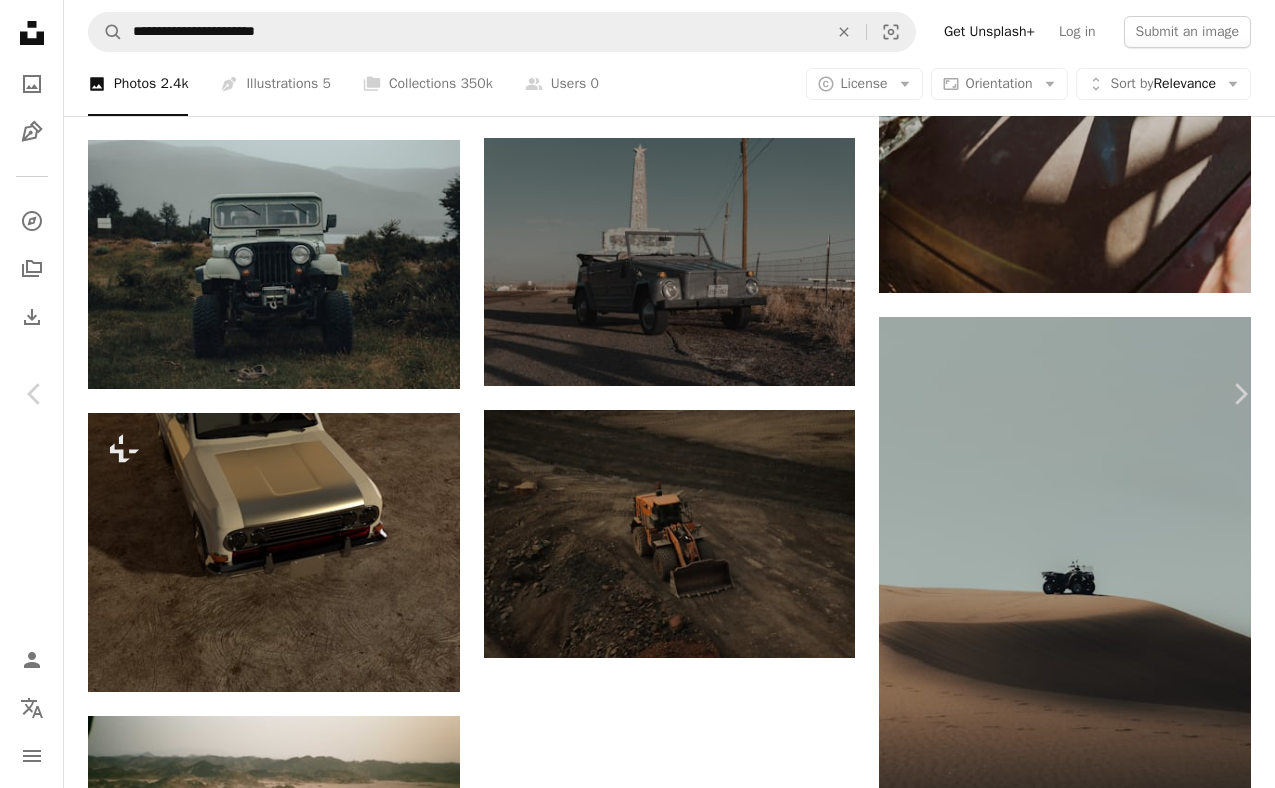 click on "Download free" at bounding box center (1076, 2341) 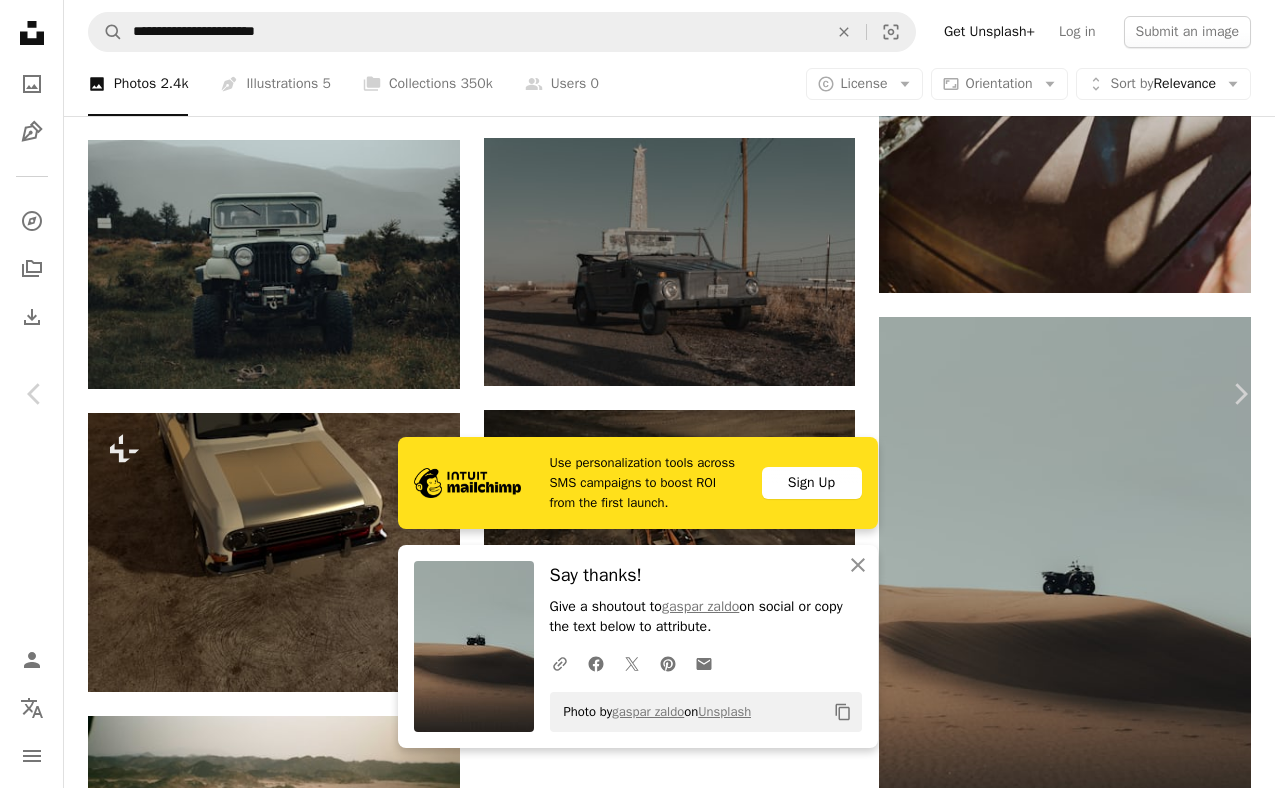 click on "An X shape" at bounding box center [20, 20] 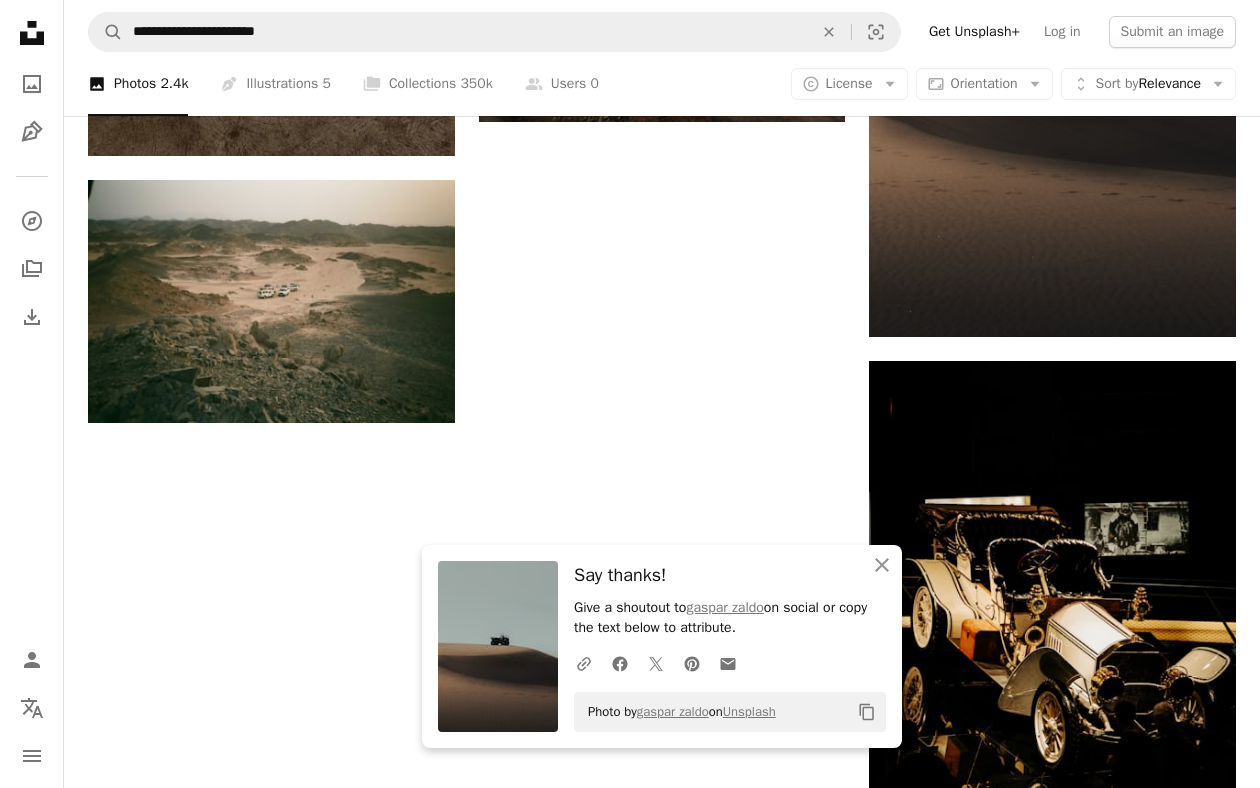 scroll, scrollTop: 2837, scrollLeft: 0, axis: vertical 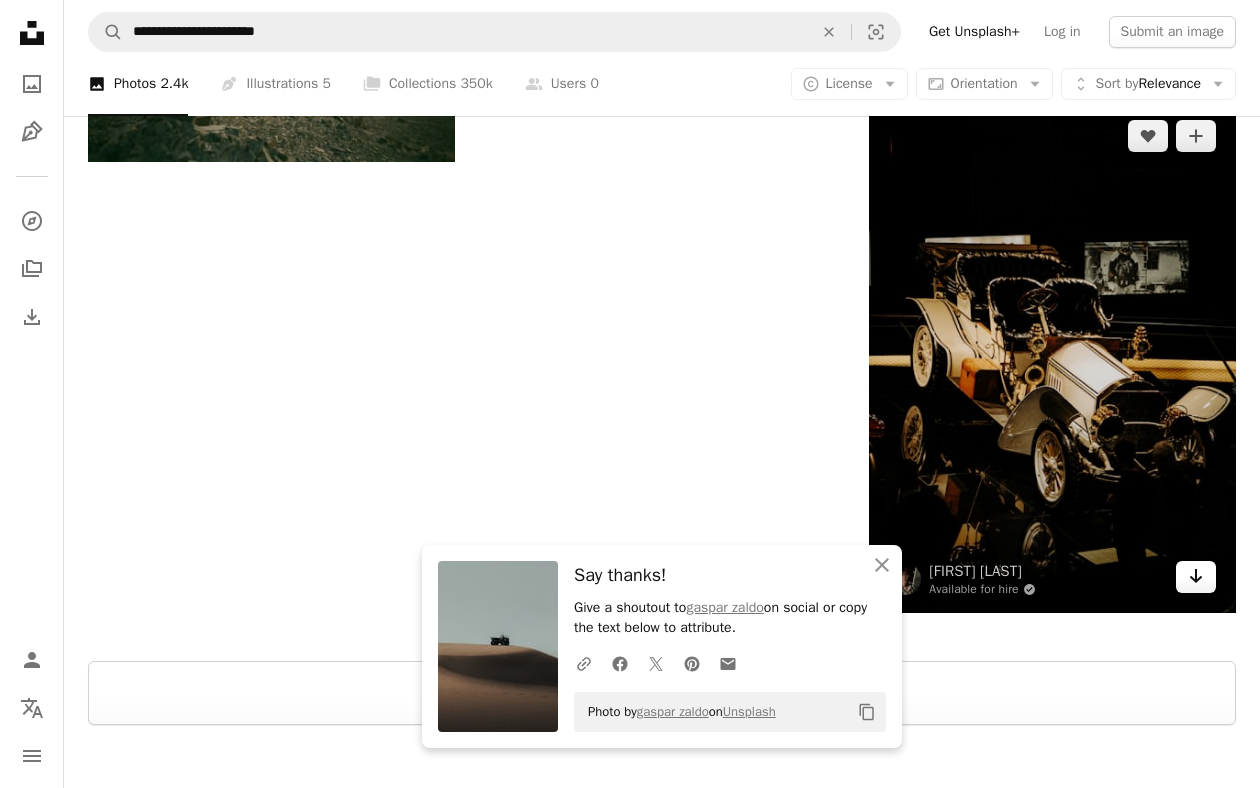 click on "Arrow pointing down" at bounding box center [1196, 577] 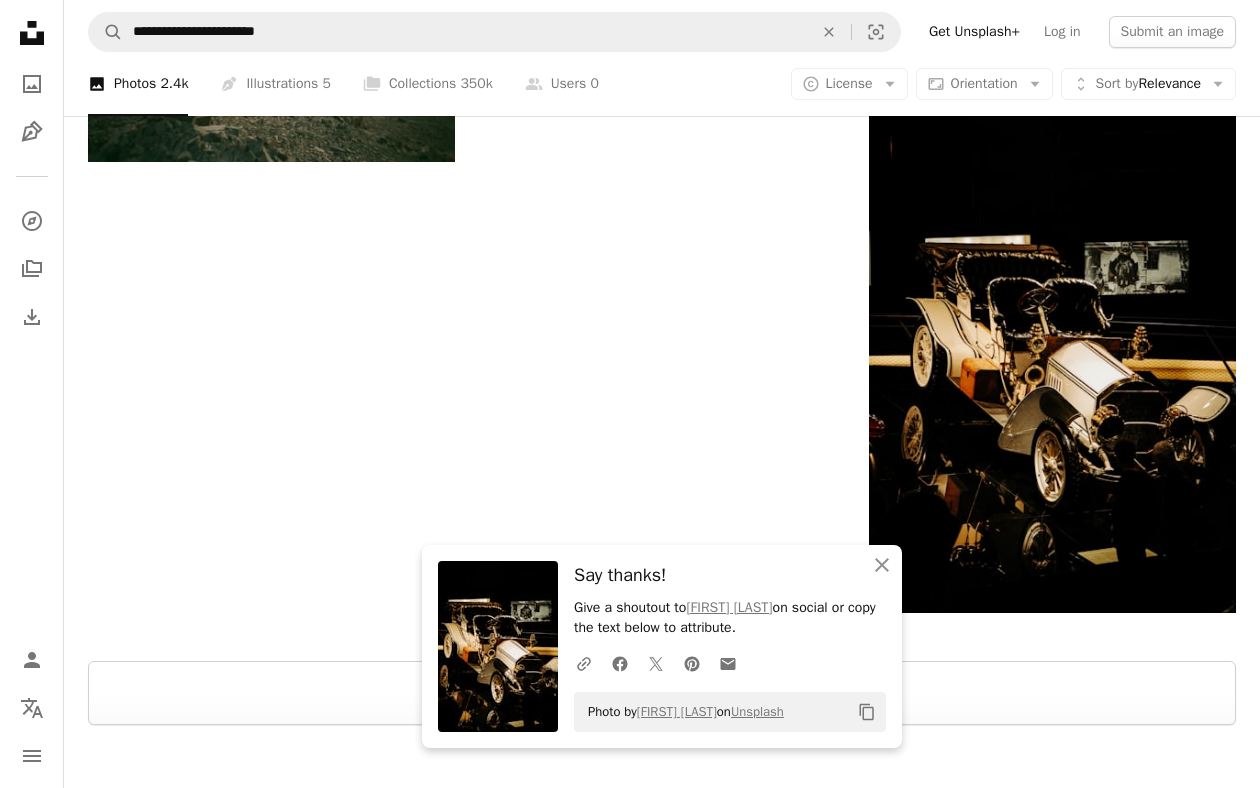 click on "Plus sign for Unsplash+ A heart A plus sign Getty Images For Unsplash+ A lock Download A heart A plus sign [FIRST] [LAST] Arrow pointing down A heart A plus sign [FIRST] [LAST] For Unsplash+ A lock Download A heart A plus sign [FIRST] [LAST] Arrow pointing down Plus sign for Unsplash+ A heart A plus sign [FIRST] [LAST] For Unsplash+ A lock Download A heart A plus sign [FIRST] [LAST] Available for hire A checkmark inside of a circle Arrow pointing down Plus sign for Unsplash+ A heart A plus sign [FIRST] [LAST] For Unsplash+ A lock Download A heart A plus sign [FIRST] [LAST] Available for hire A checkmark inside of a circle Arrow pointing down A heart A plus sign [FIRST] [LAST] Available for hire A checkmark inside of a circle Arrow pointing down A heart A plus sign [FIRST] [LAST] Arrow pointing down A heart A plus sign [FIRST] [LAST] Available for hire A checkmark inside of a circle Arrow pointing down A heart A plus sign [FIRST] [LAST] Available for hire" at bounding box center [662, -863] 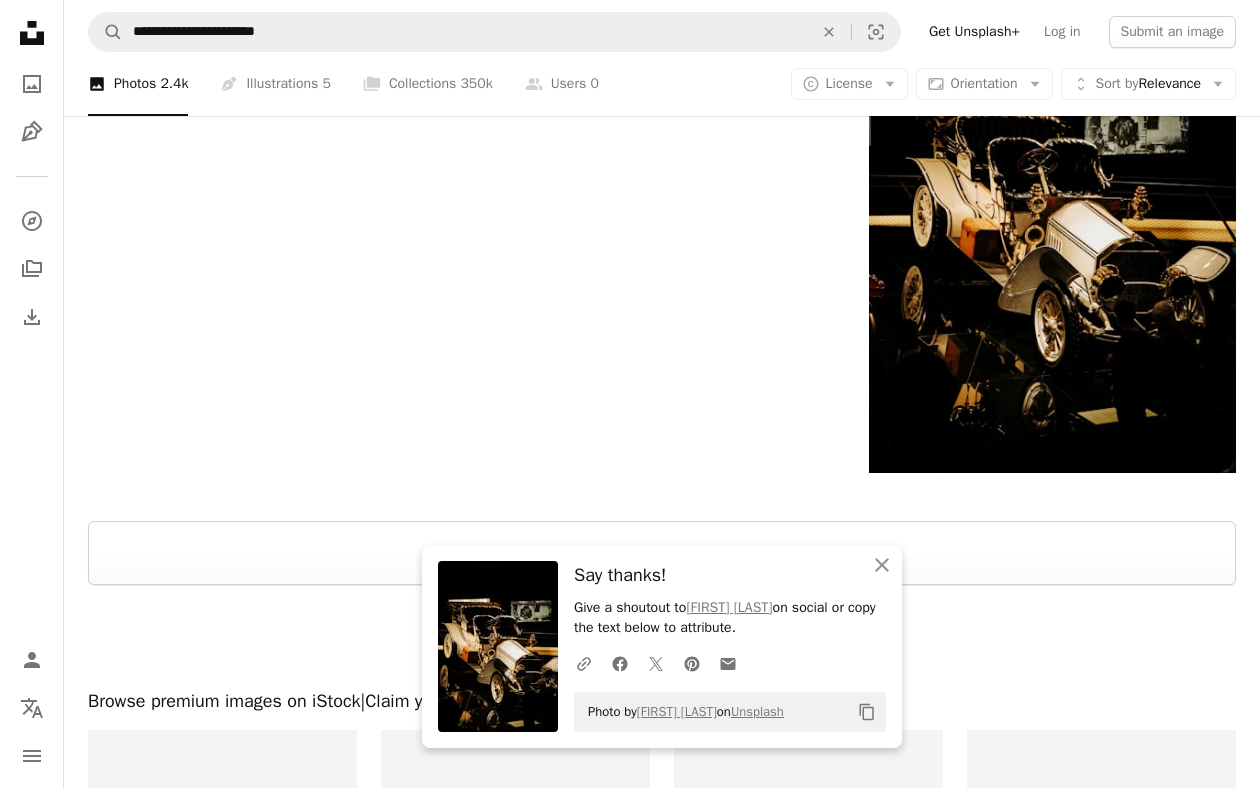 scroll, scrollTop: 3233, scrollLeft: 0, axis: vertical 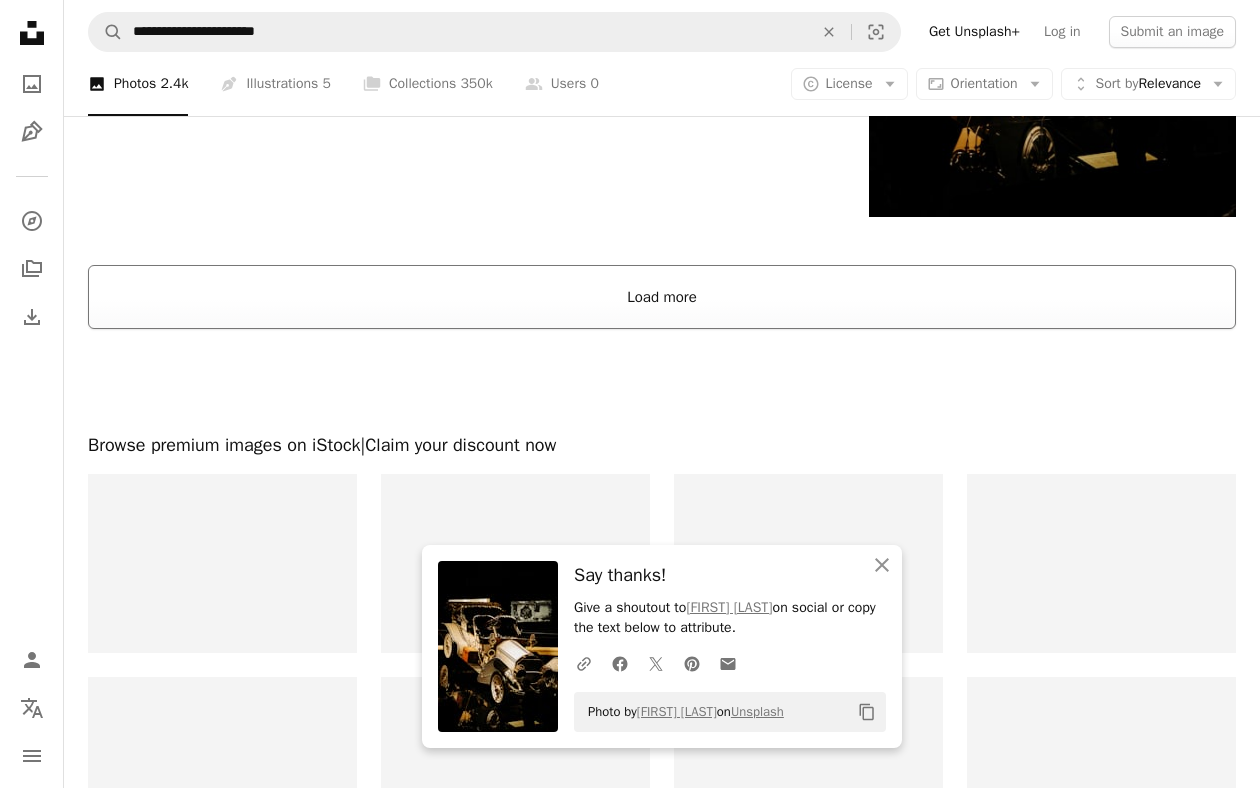 click on "Load more" at bounding box center [662, 297] 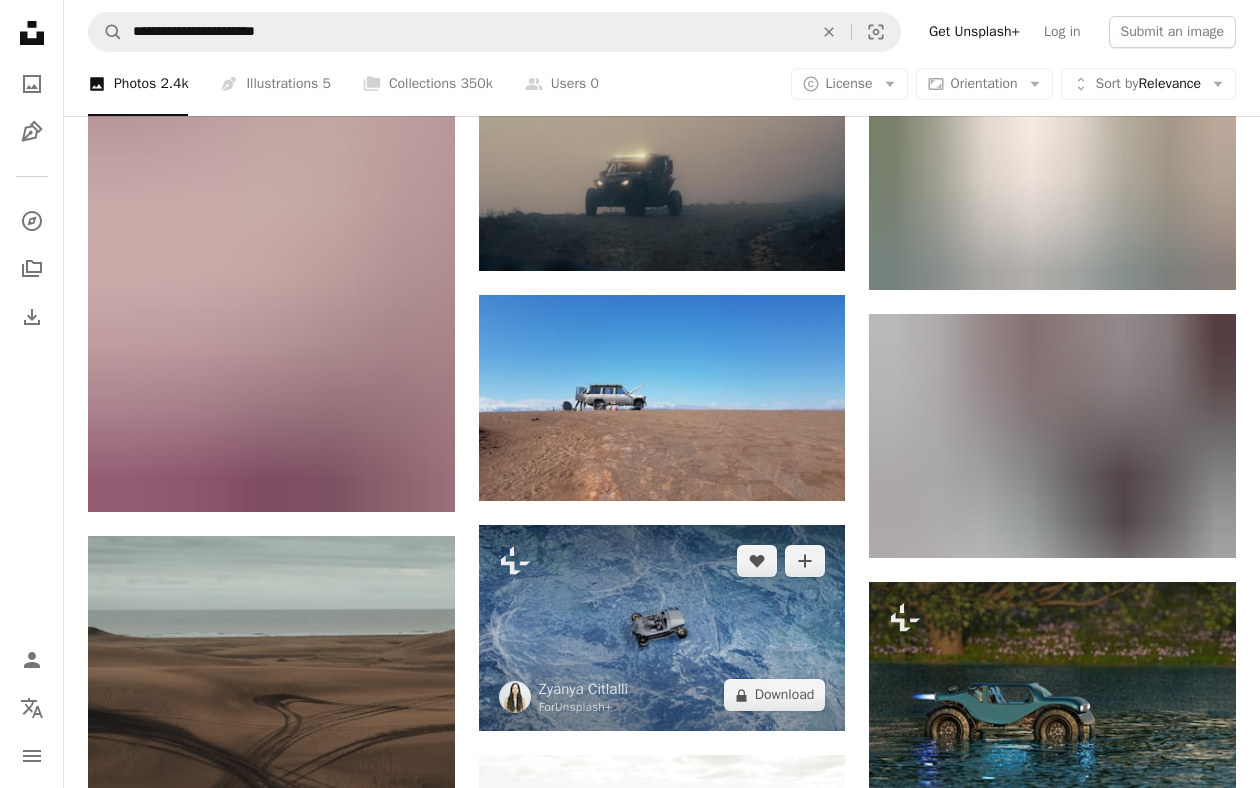 scroll, scrollTop: 10629, scrollLeft: 0, axis: vertical 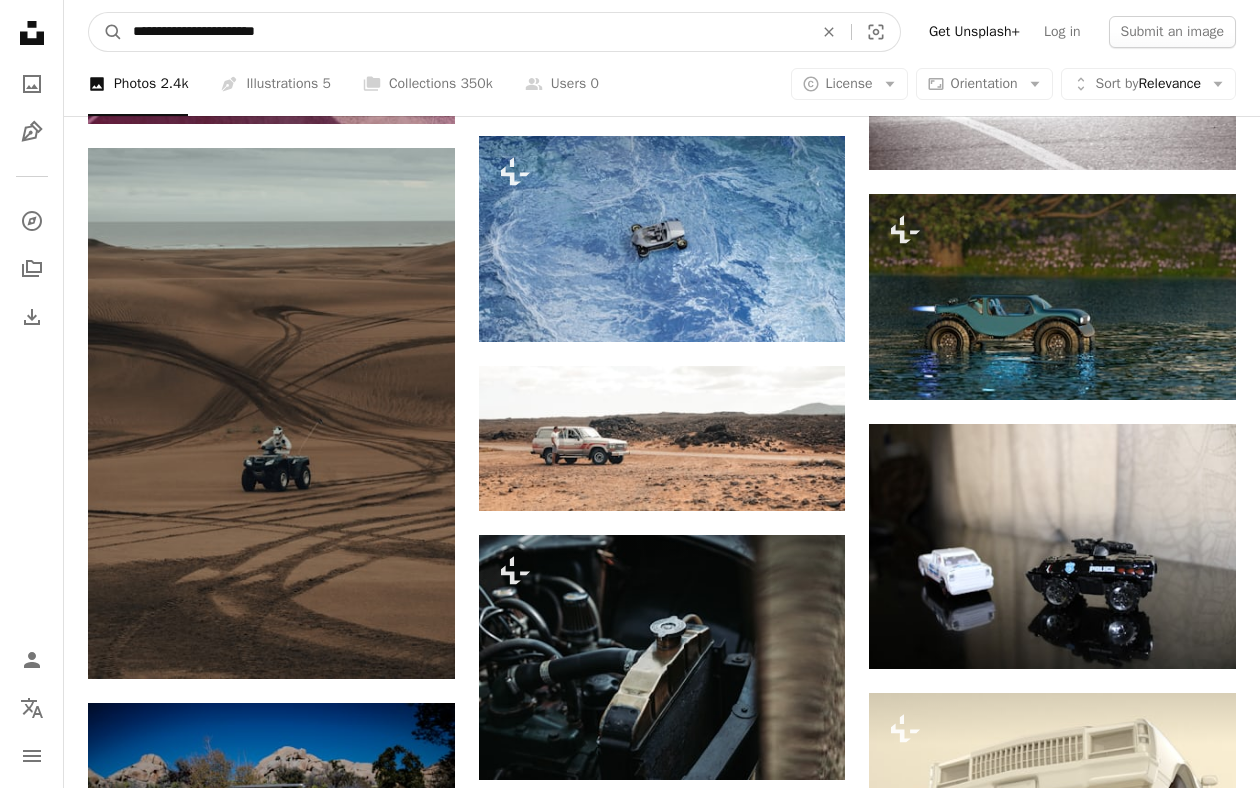 drag, startPoint x: 370, startPoint y: 35, endPoint x: 126, endPoint y: 23, distance: 244.2949 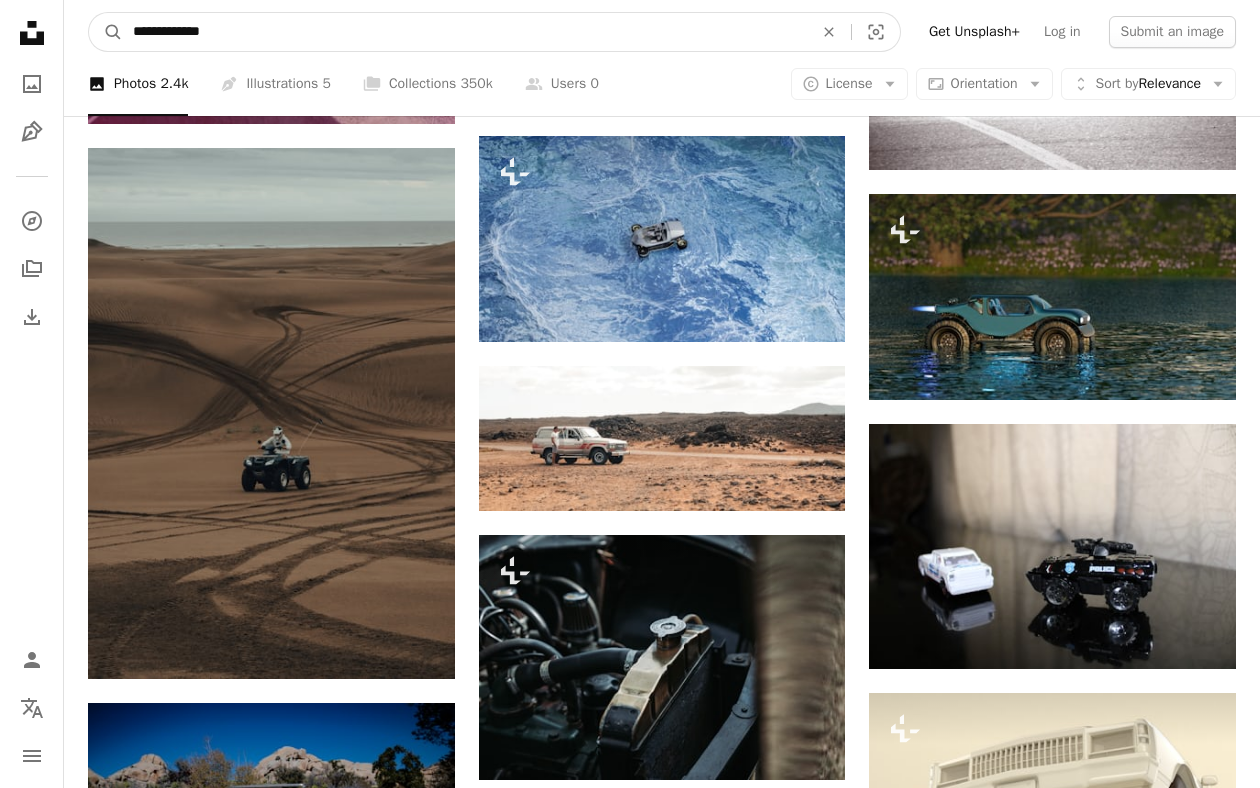 type on "**********" 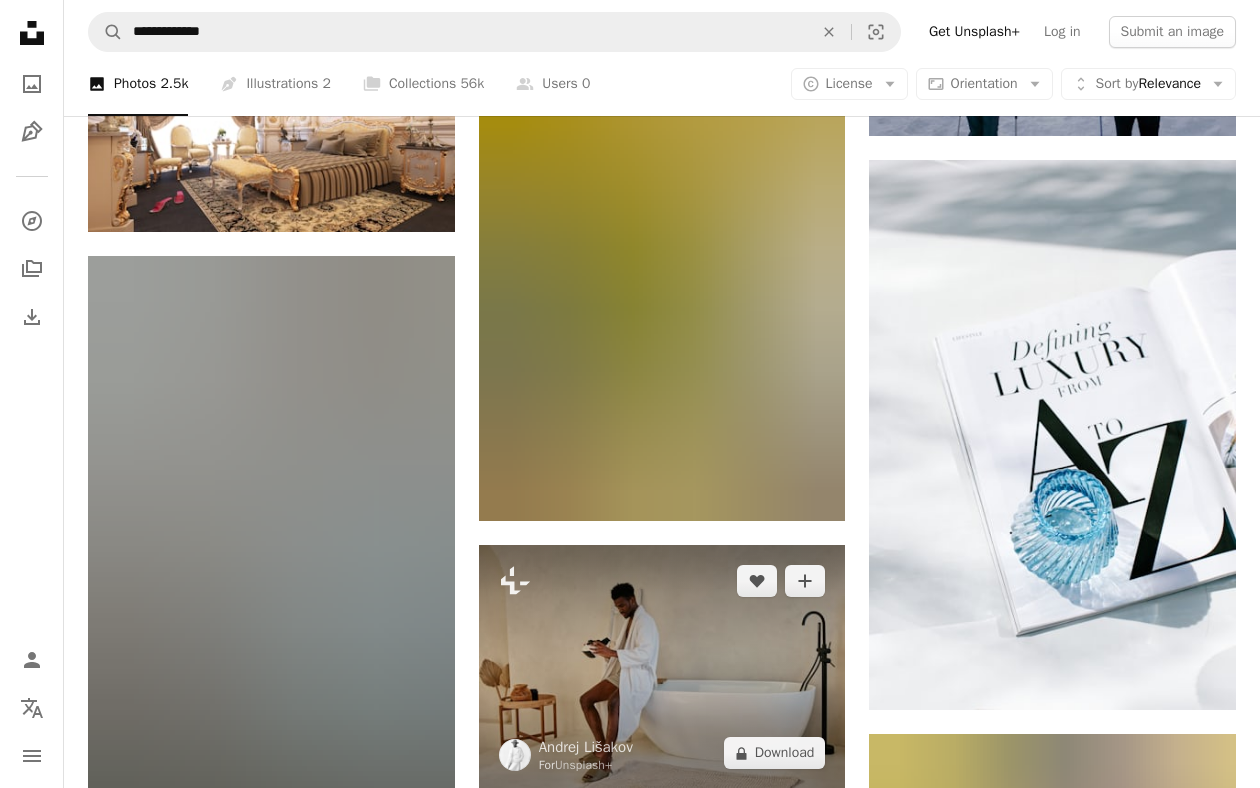 scroll, scrollTop: 1744, scrollLeft: 0, axis: vertical 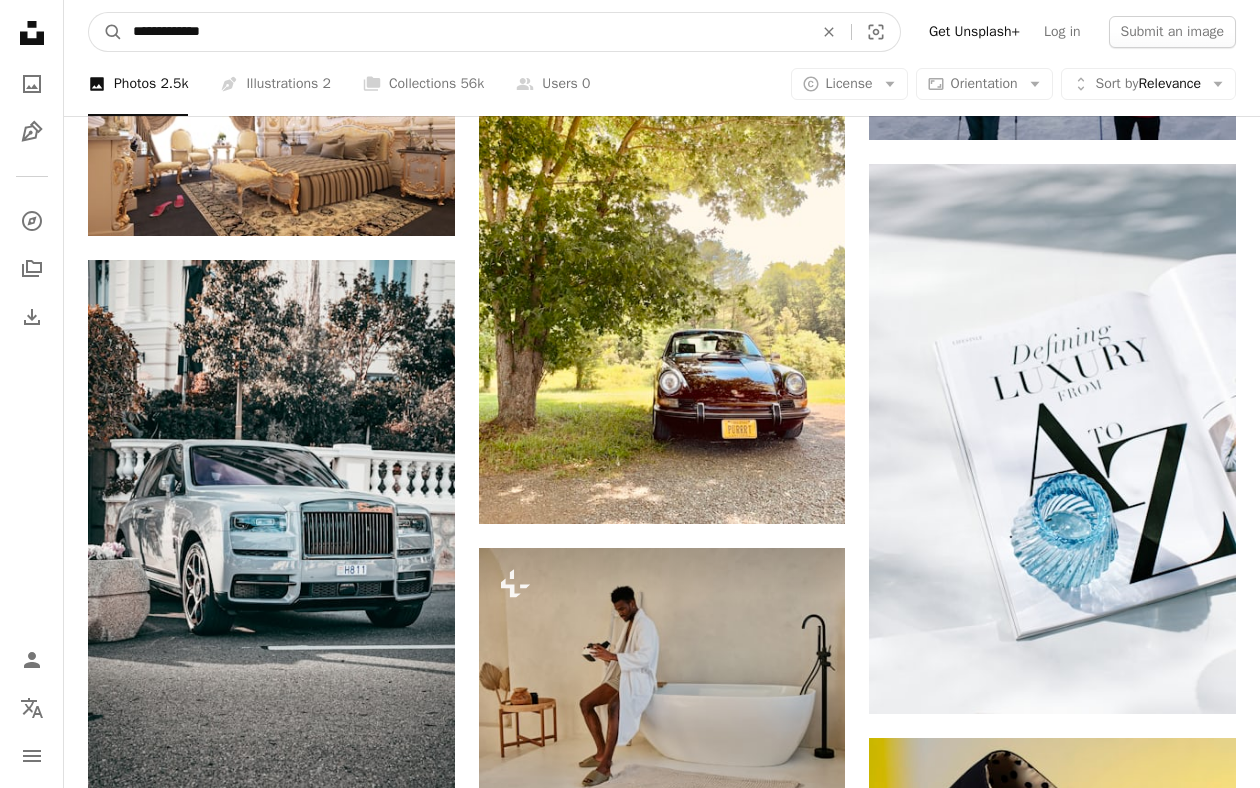 click on "**********" at bounding box center [465, 32] 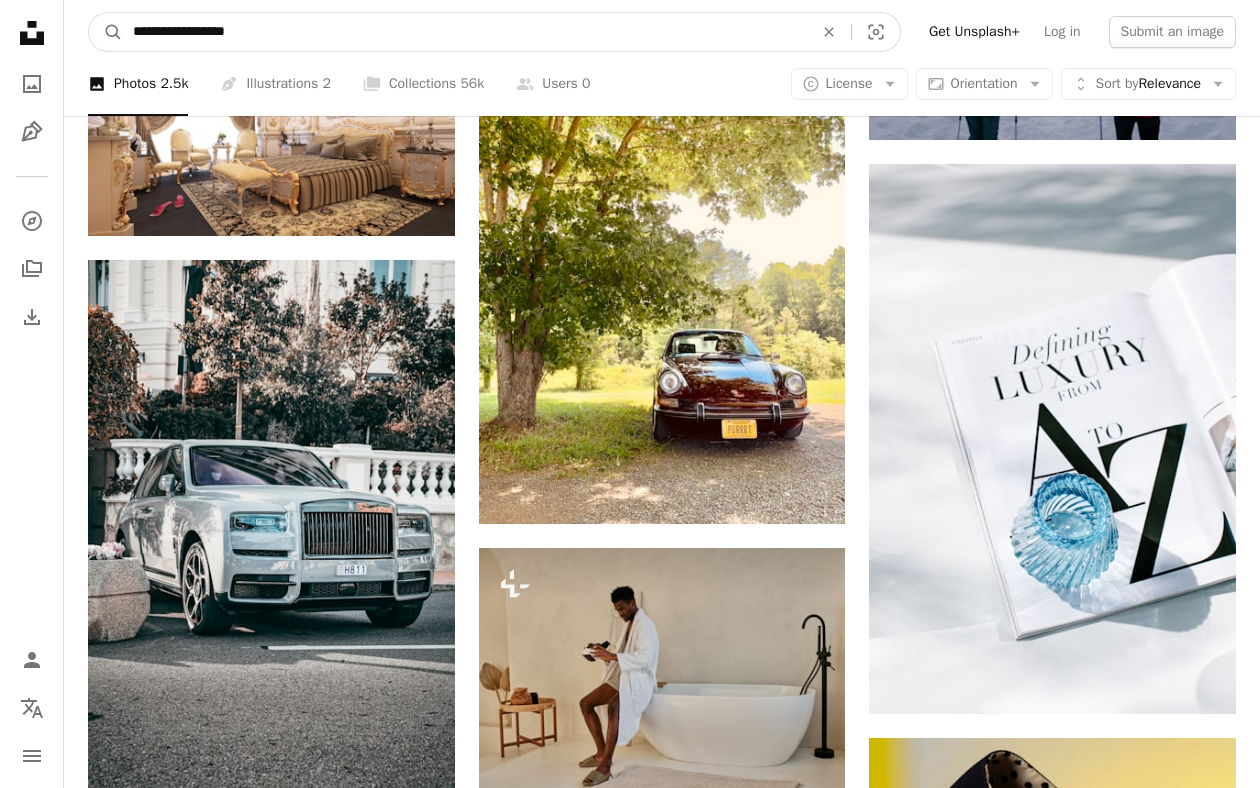 type on "**********" 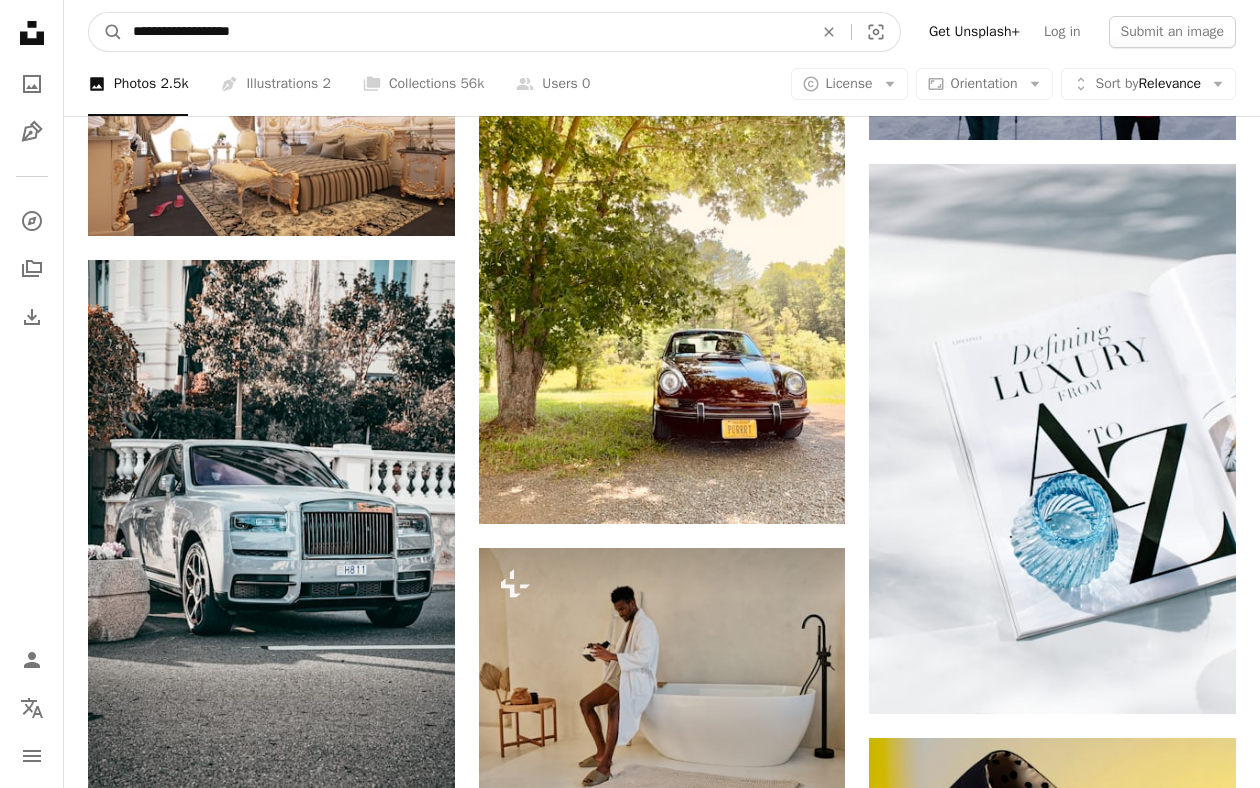 click on "A magnifying glass" at bounding box center [106, 32] 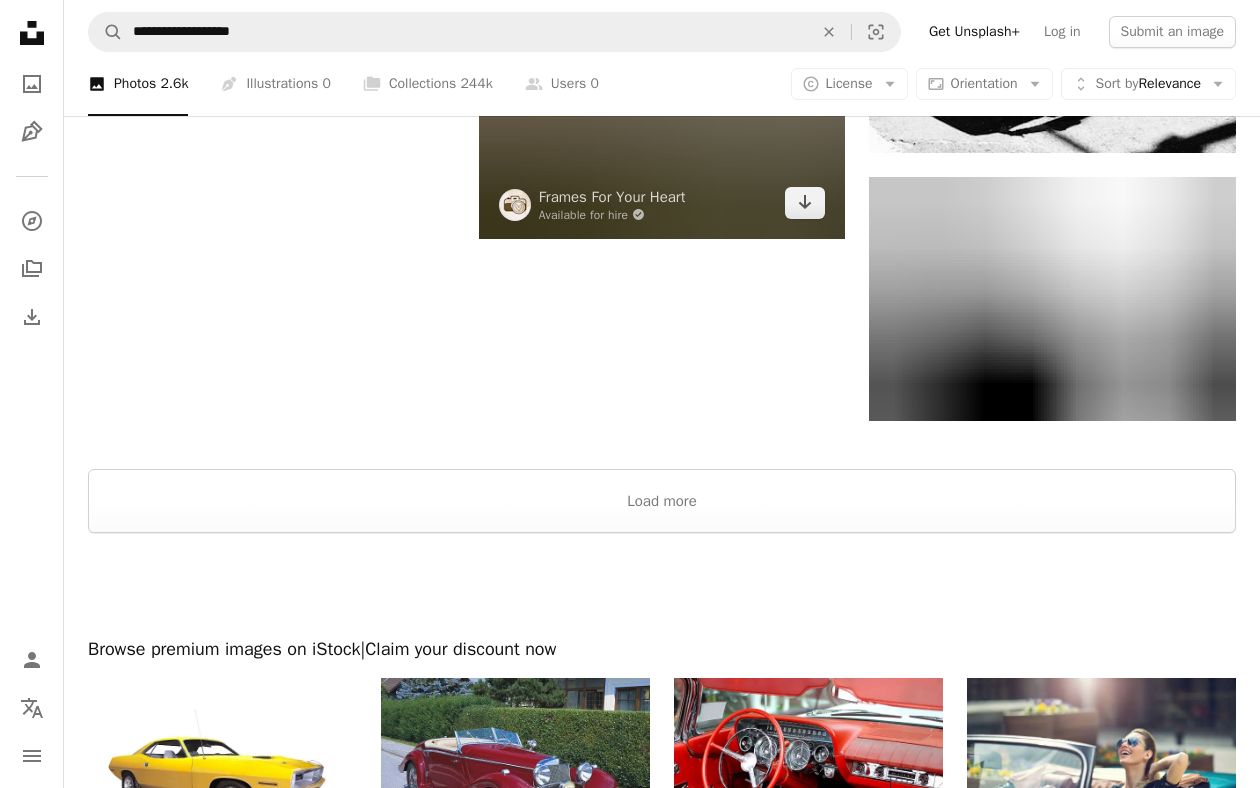 scroll, scrollTop: 3308, scrollLeft: 0, axis: vertical 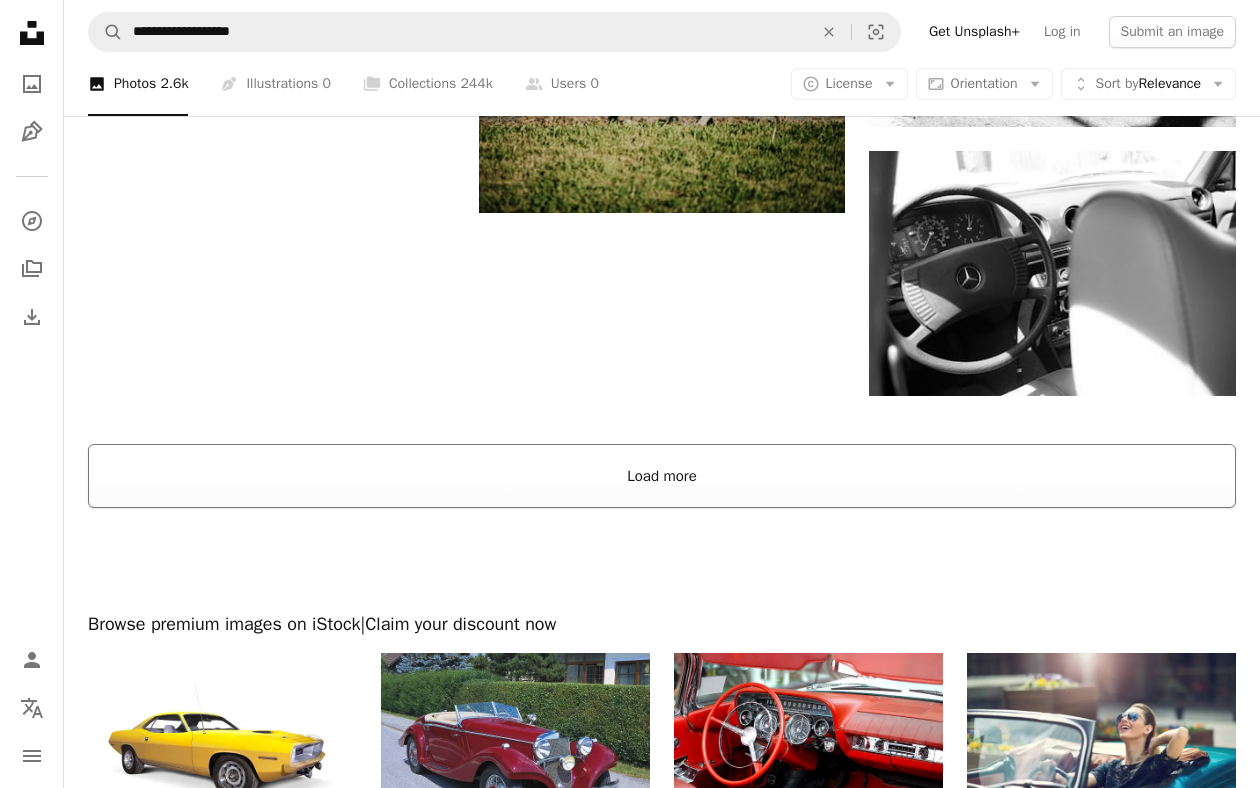 click on "Load more" at bounding box center [662, 476] 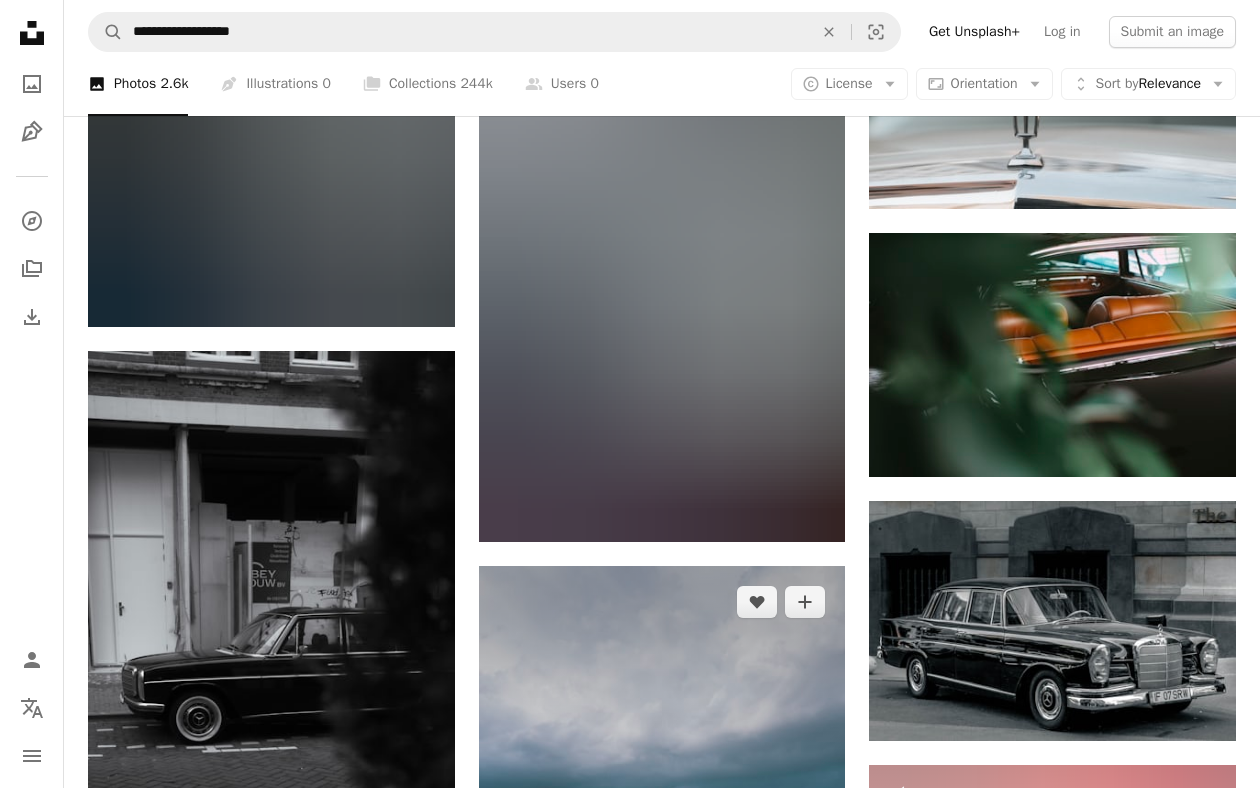 scroll, scrollTop: 12609, scrollLeft: 0, axis: vertical 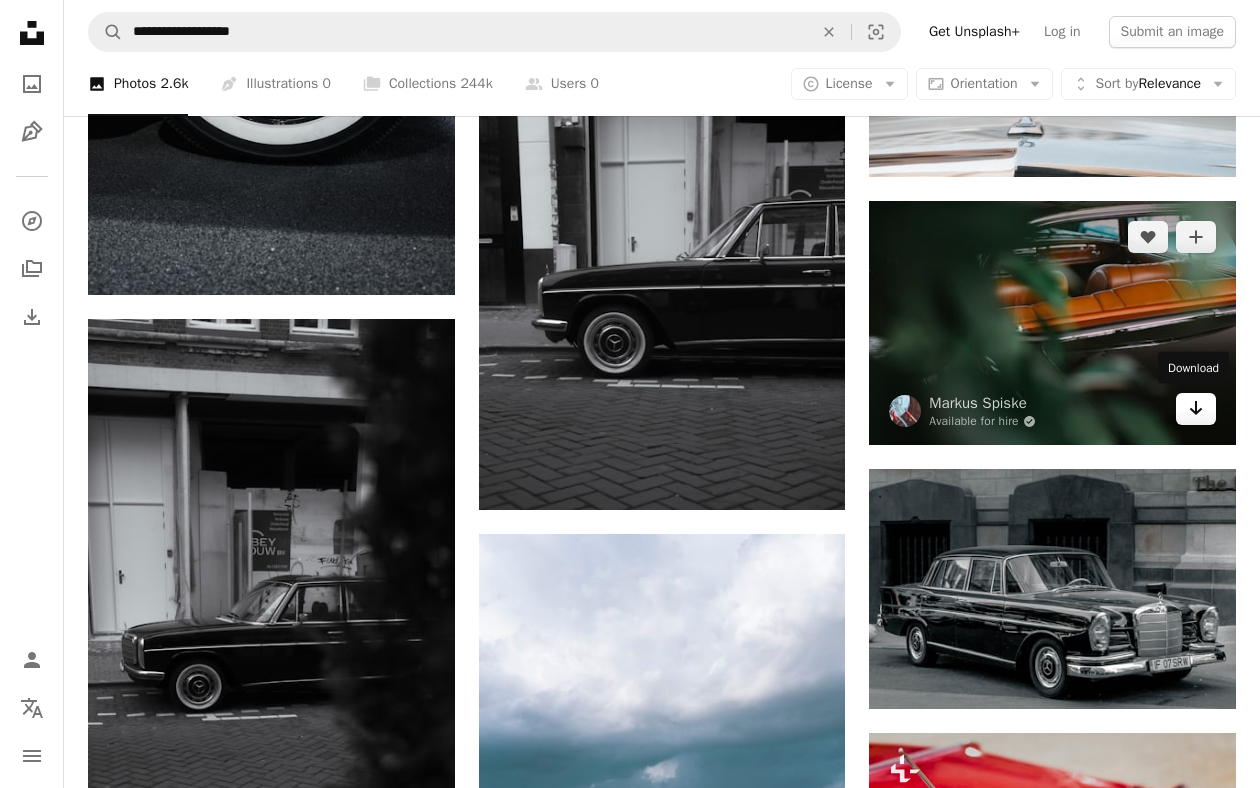 click on "Arrow pointing down" at bounding box center [1196, 409] 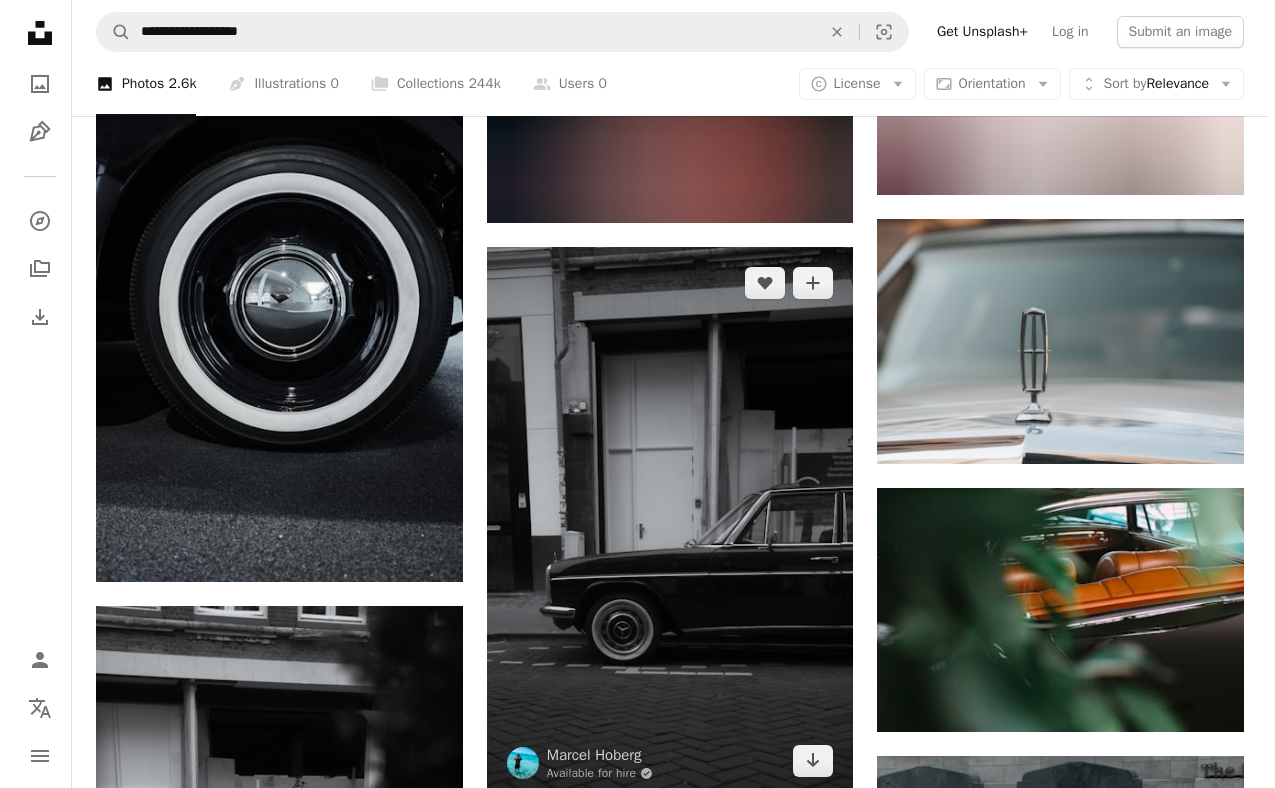 scroll, scrollTop: 12221, scrollLeft: 0, axis: vertical 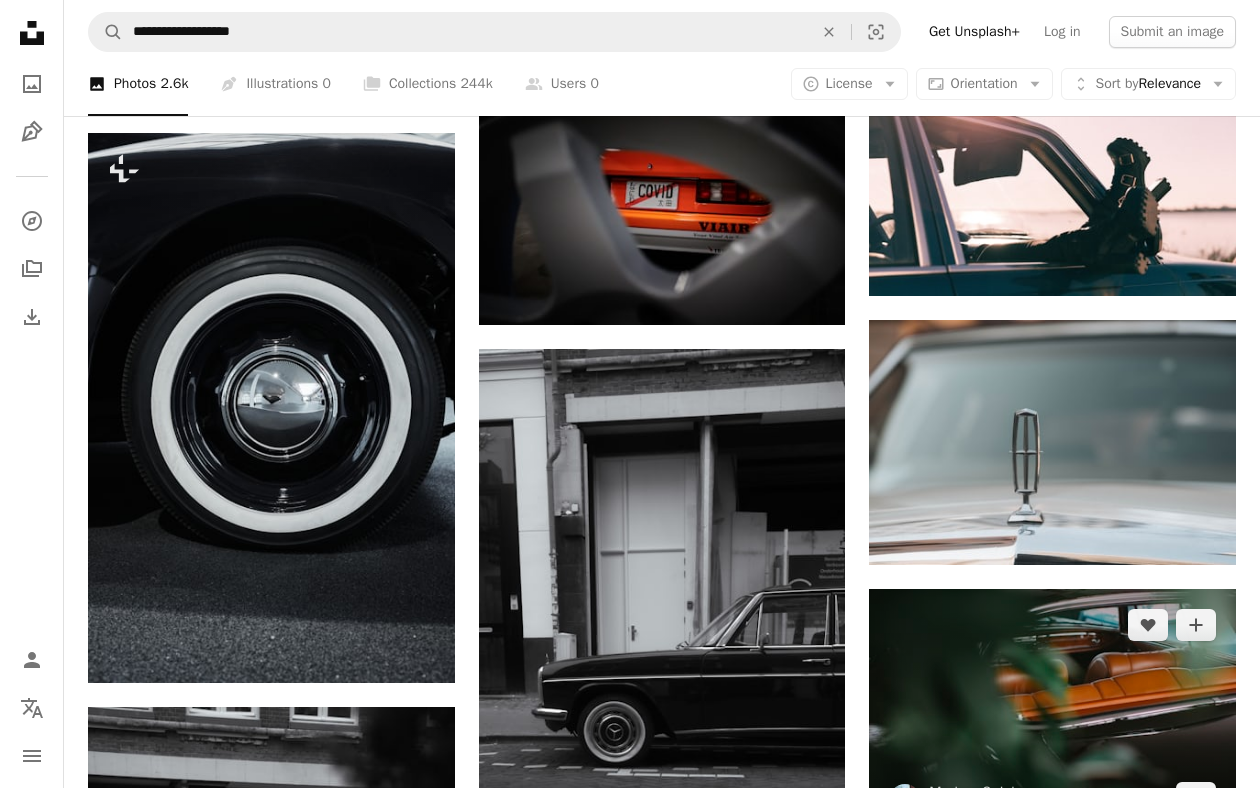 click at bounding box center (1052, 711) 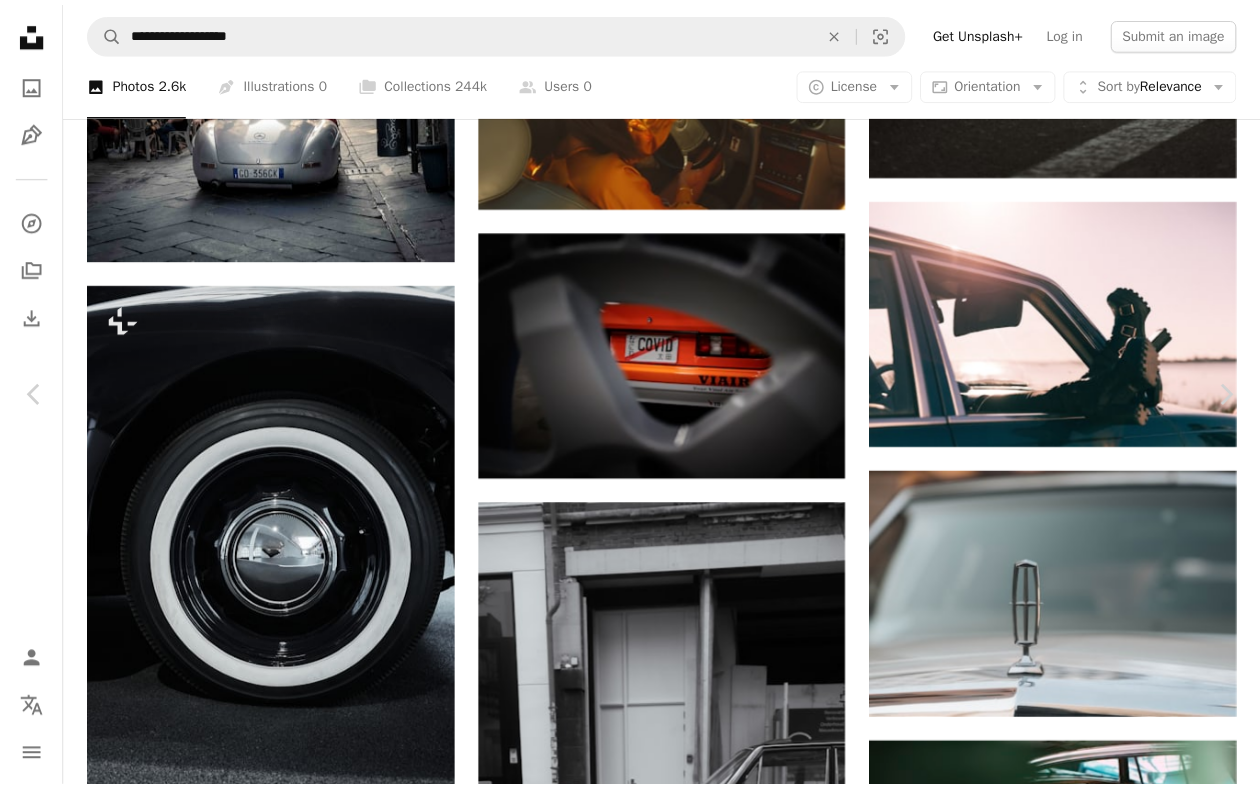 scroll, scrollTop: 0, scrollLeft: 0, axis: both 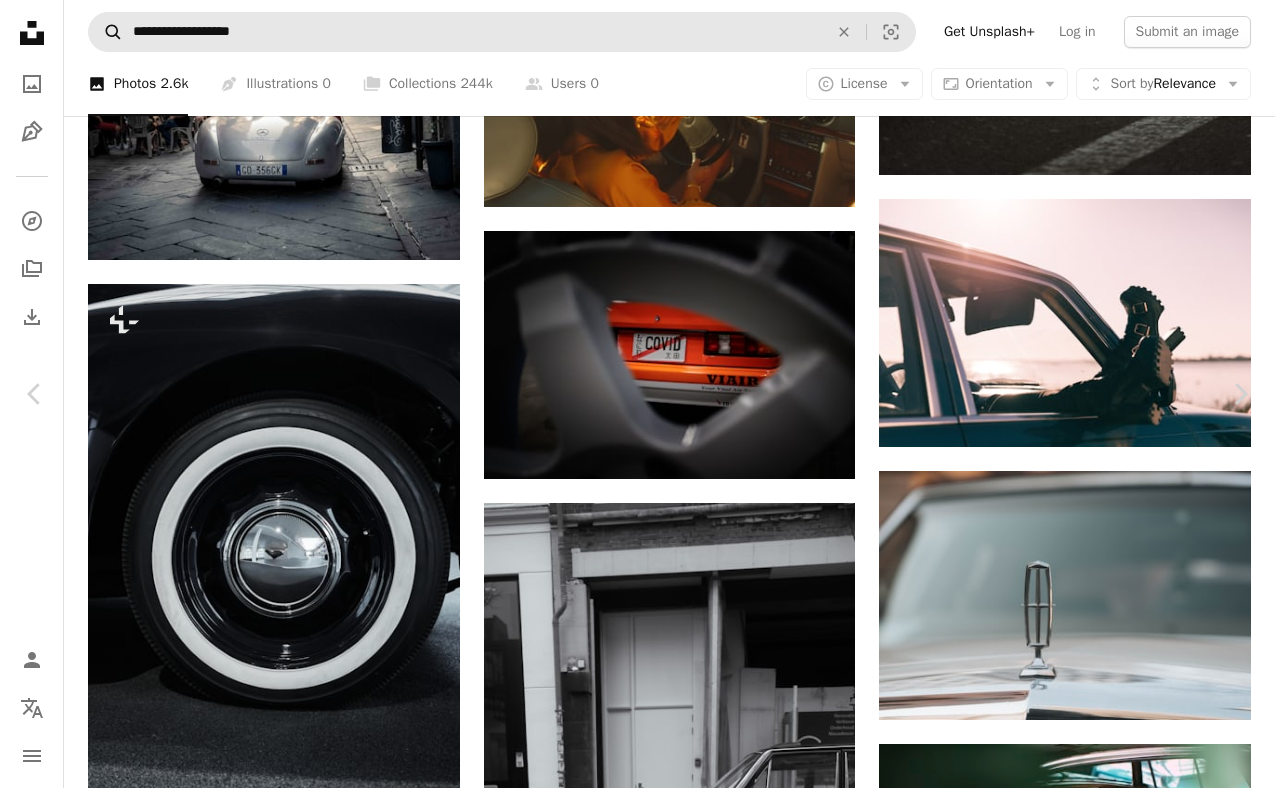 click on "An X shape" at bounding box center (20, 20) 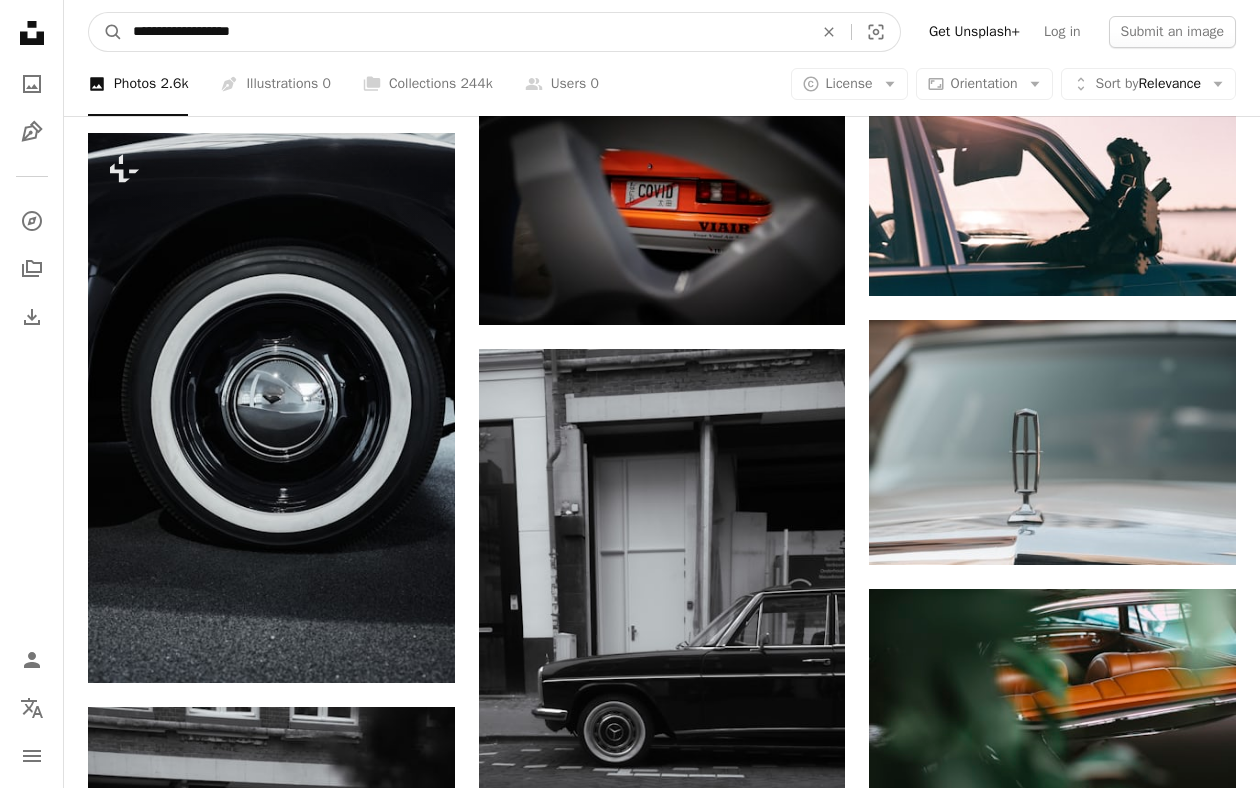 click on "**********" at bounding box center (465, 32) 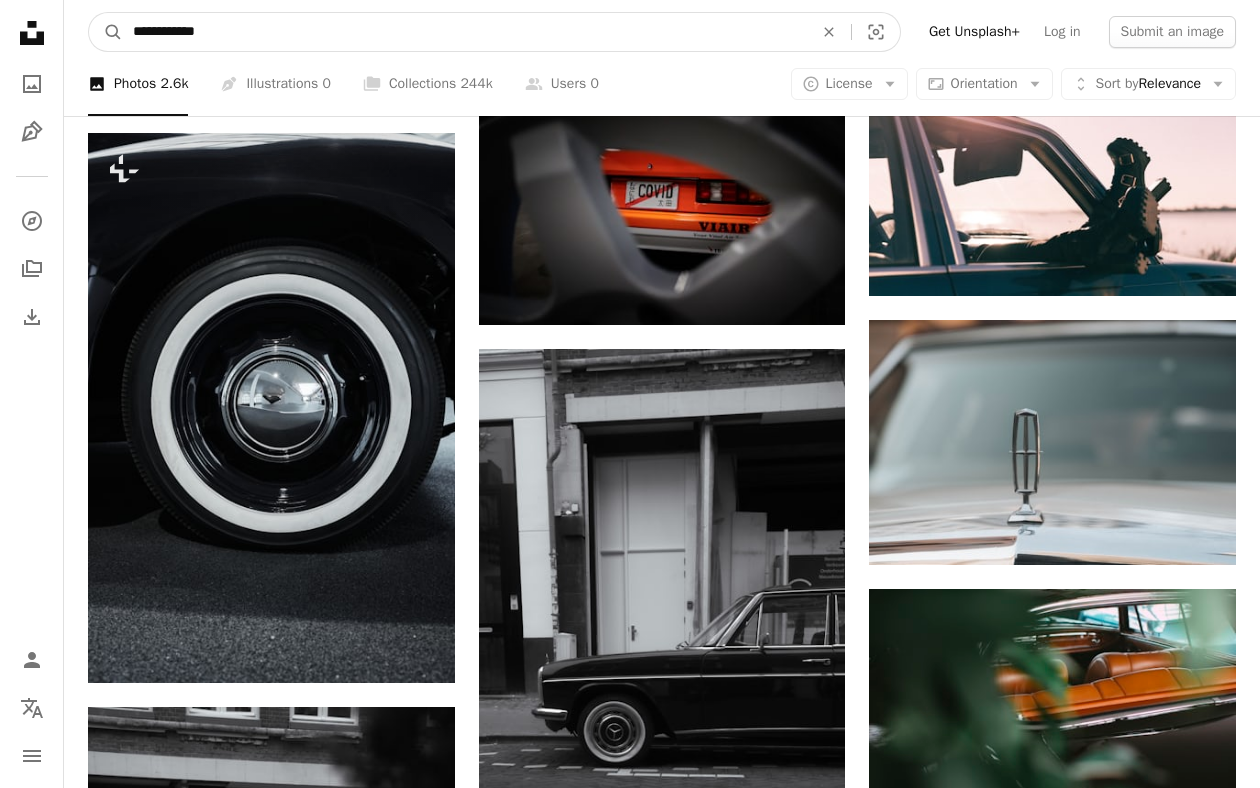 type on "**********" 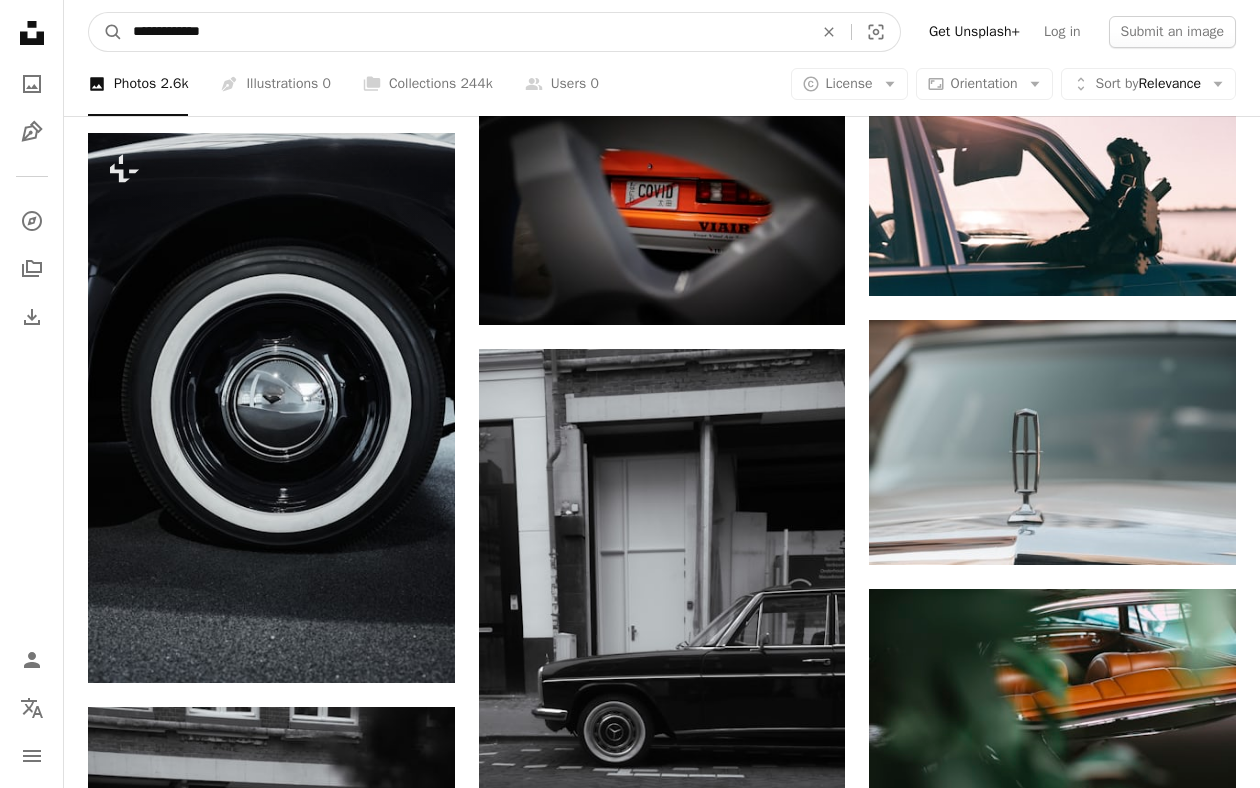 click on "A magnifying glass" at bounding box center (106, 32) 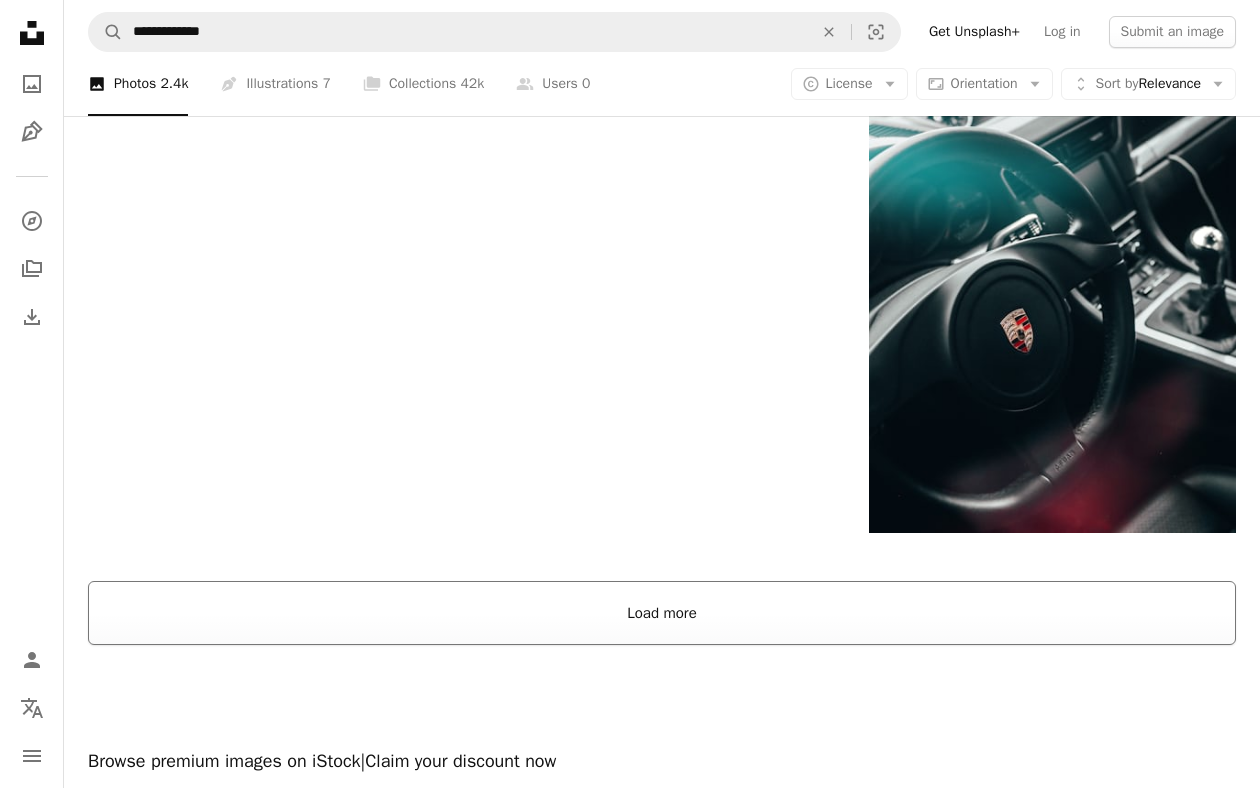 scroll, scrollTop: 3408, scrollLeft: 0, axis: vertical 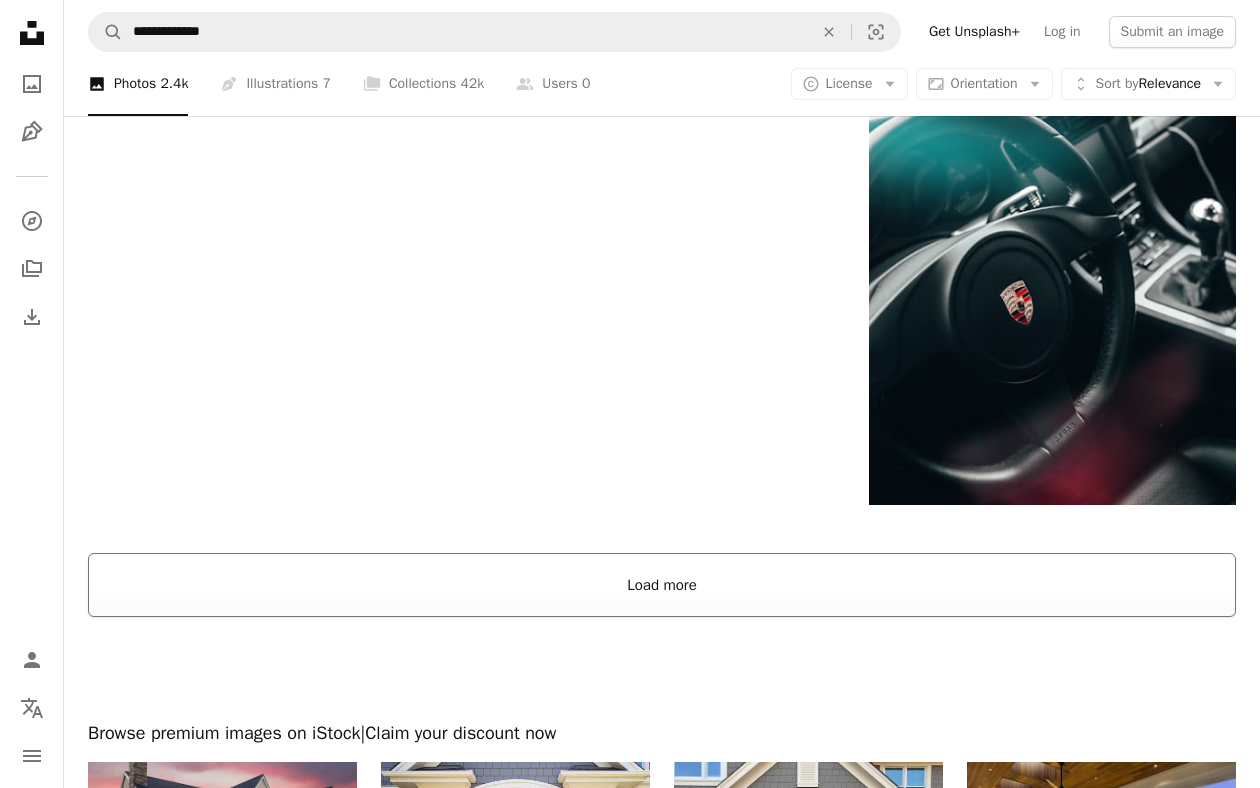 click on "Load more" at bounding box center (662, 585) 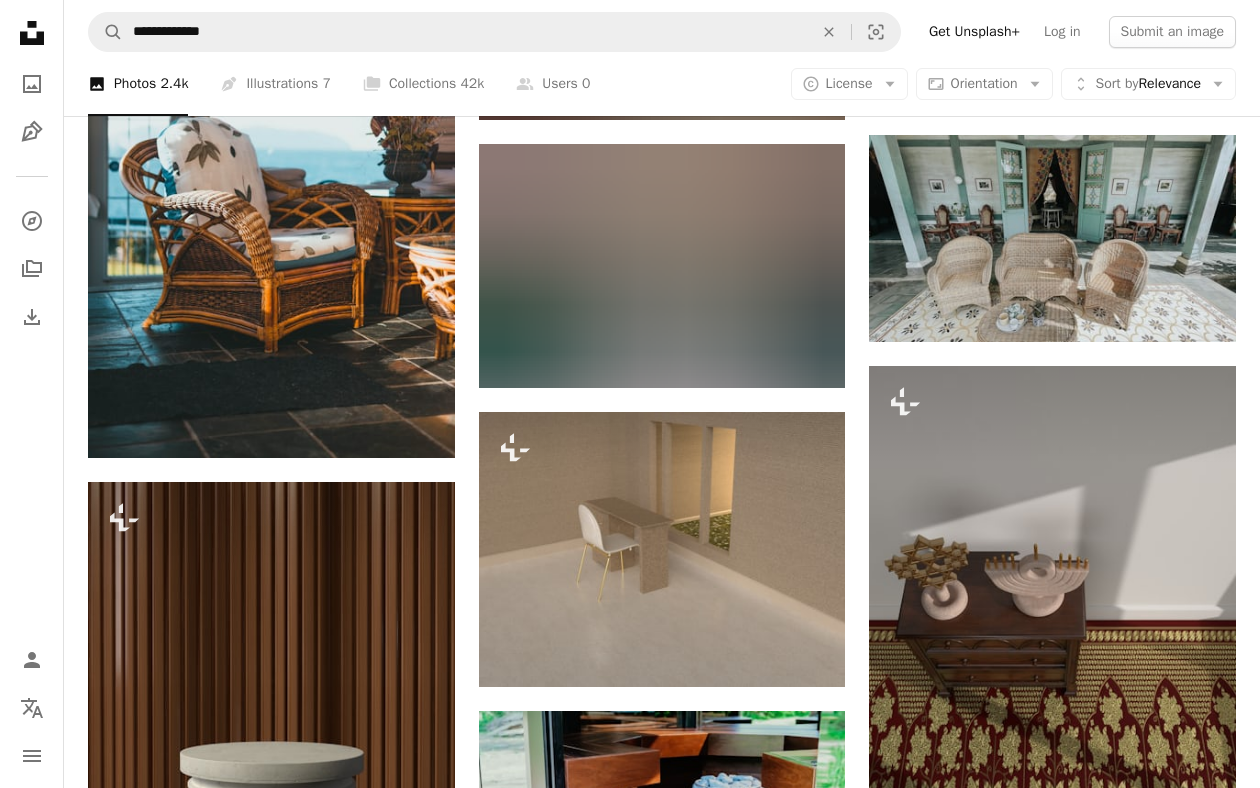 scroll, scrollTop: 9956, scrollLeft: 0, axis: vertical 